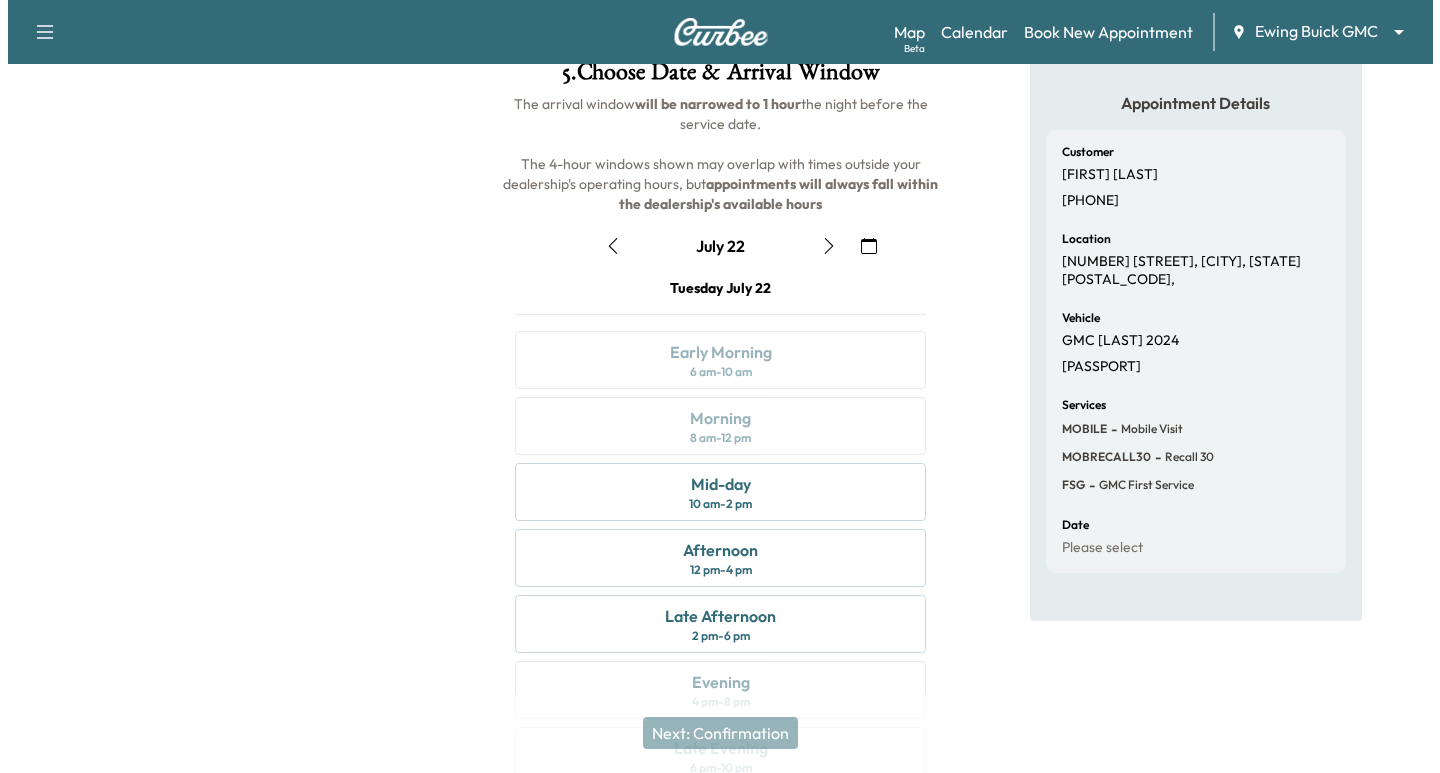 scroll, scrollTop: 0, scrollLeft: 0, axis: both 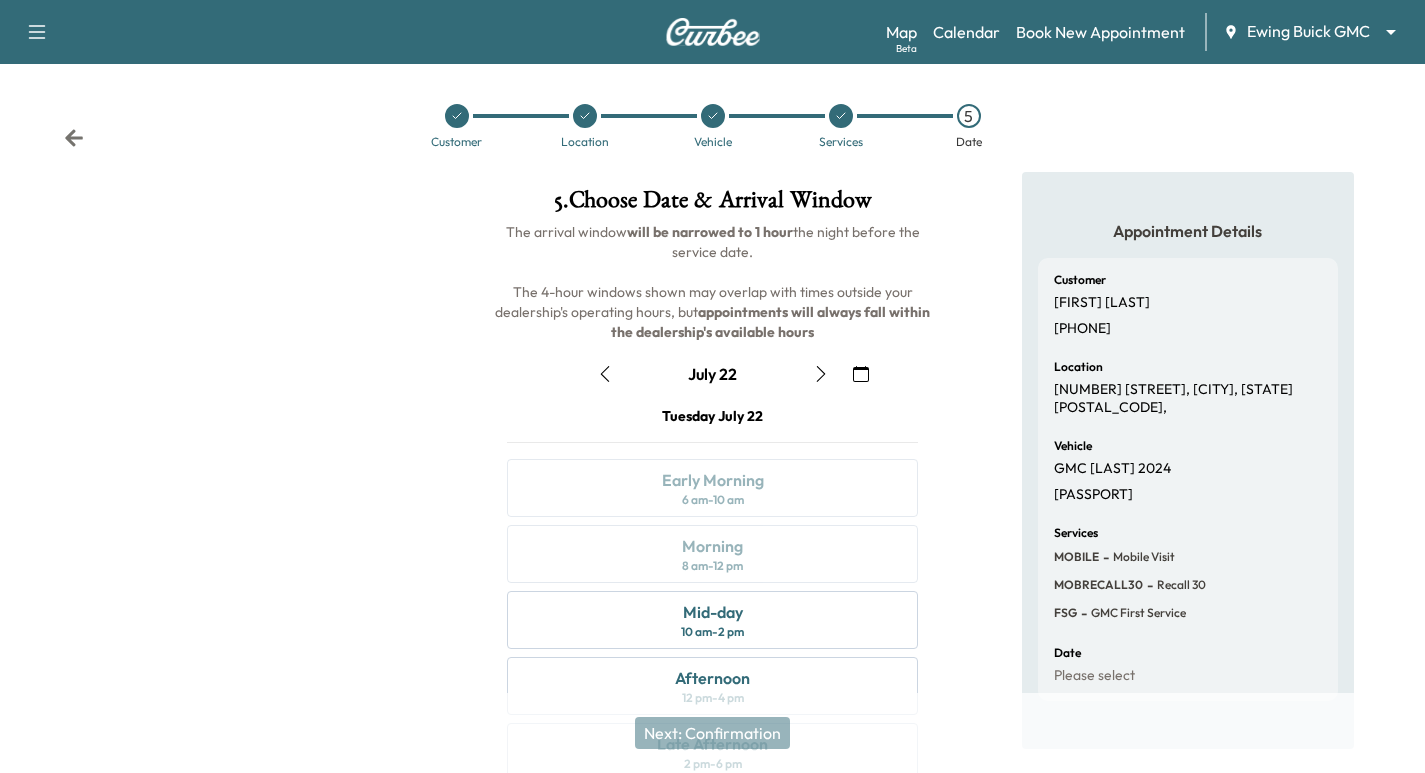 click 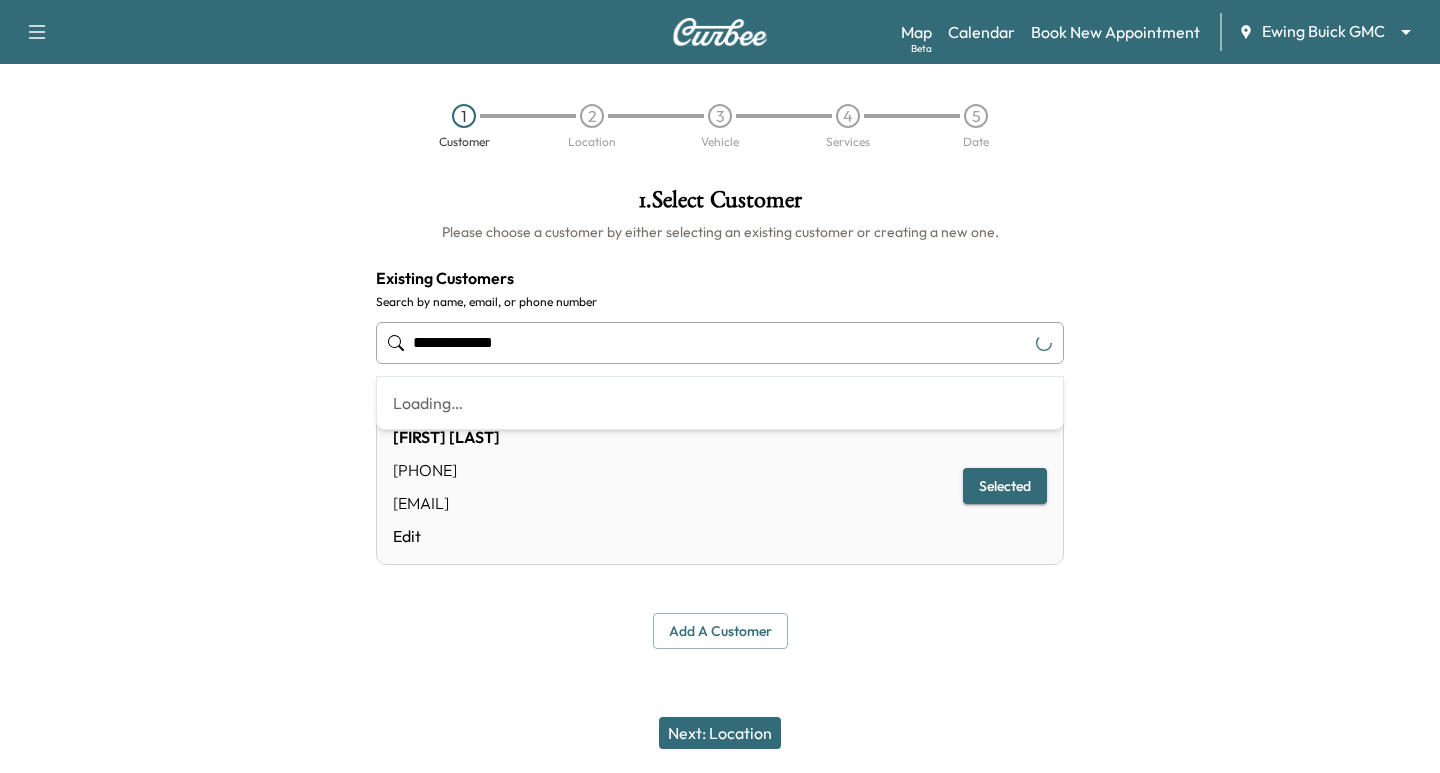 drag, startPoint x: 573, startPoint y: 350, endPoint x: -270, endPoint y: 231, distance: 851.3577 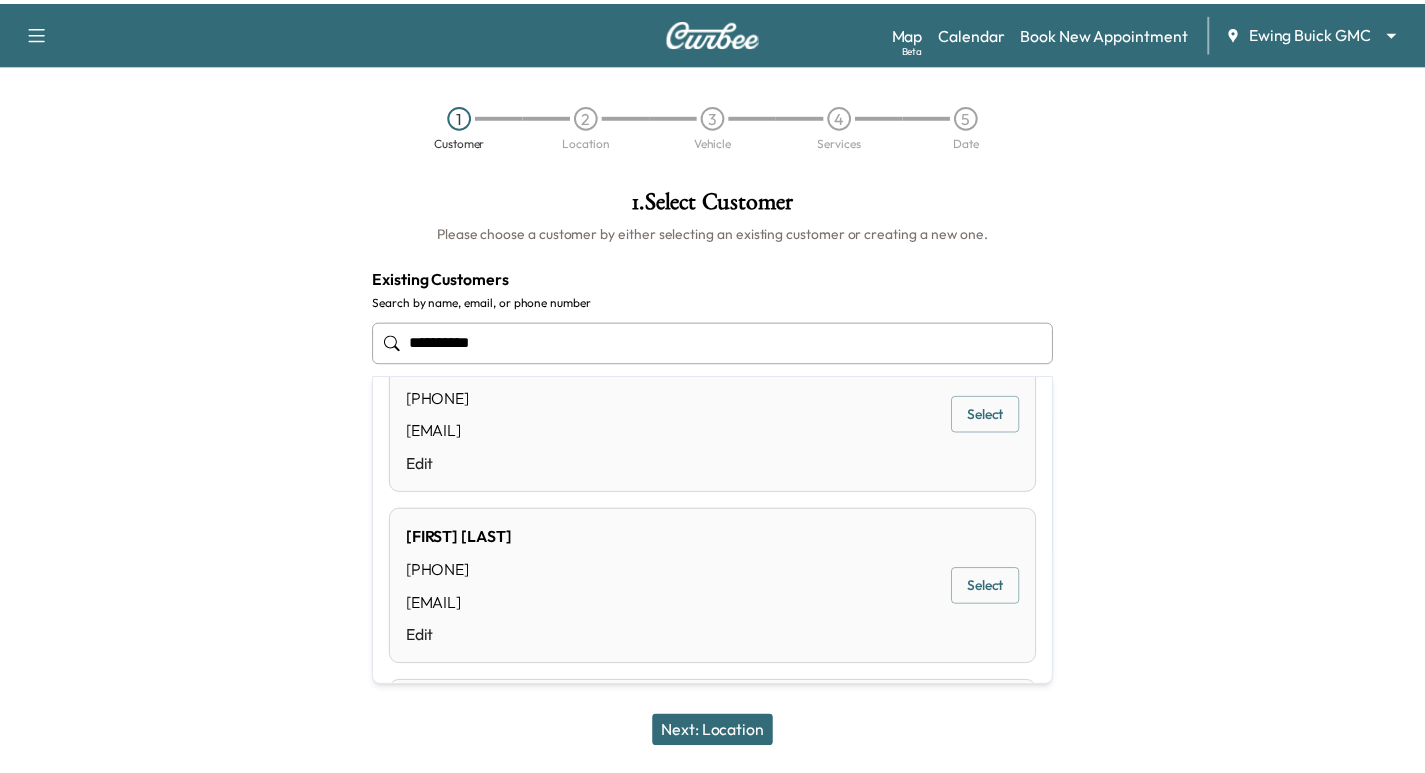 scroll, scrollTop: 550, scrollLeft: 0, axis: vertical 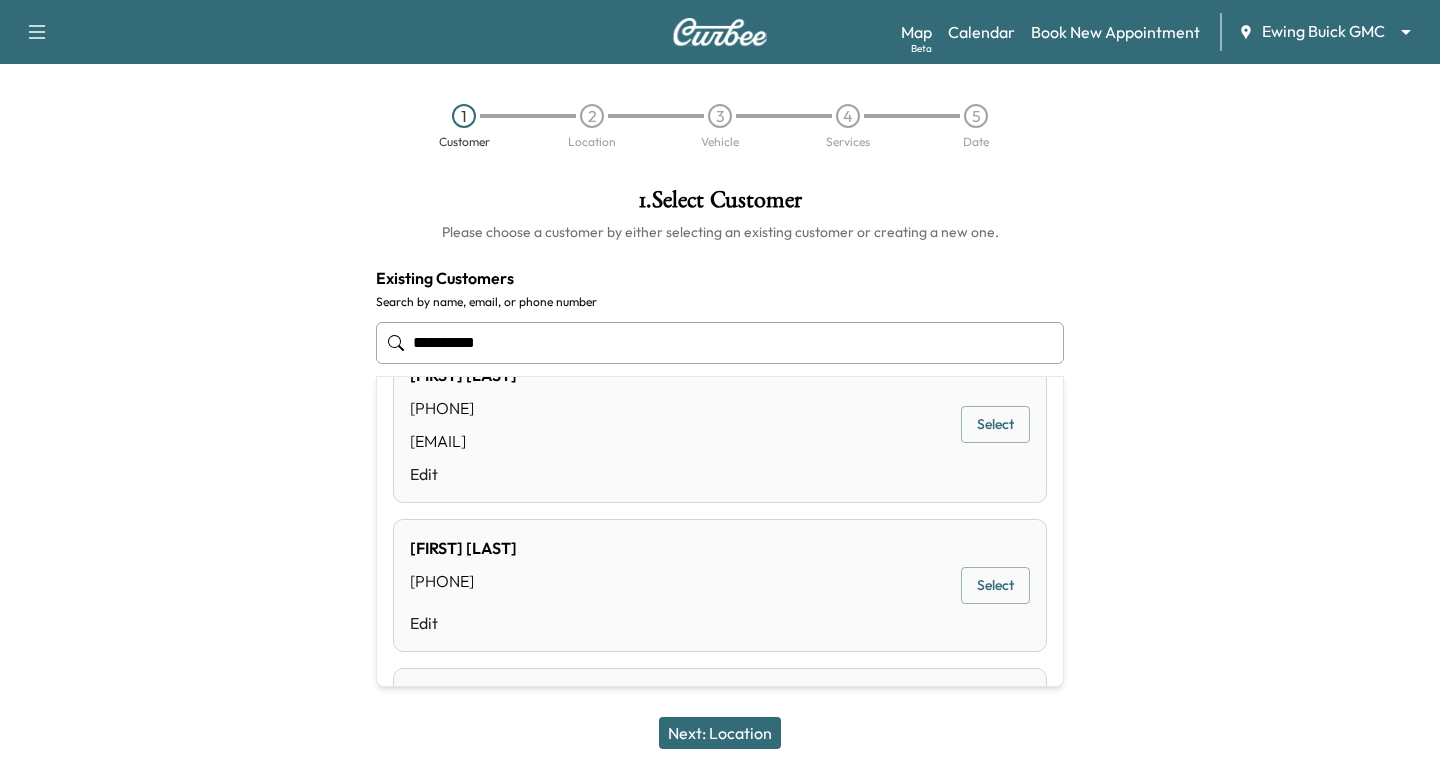 type on "**********" 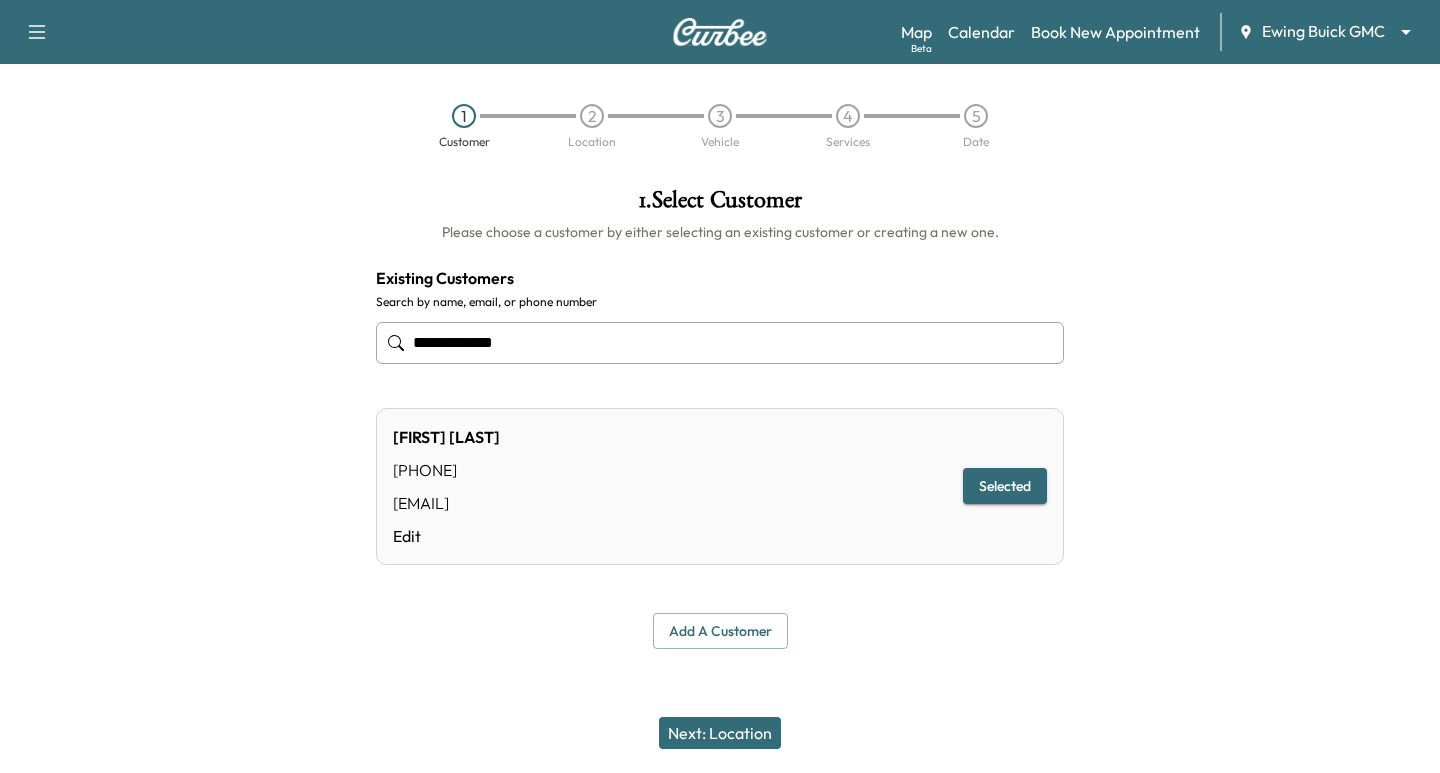 drag, startPoint x: 184, startPoint y: 628, endPoint x: 273, endPoint y: 602, distance: 92.72001 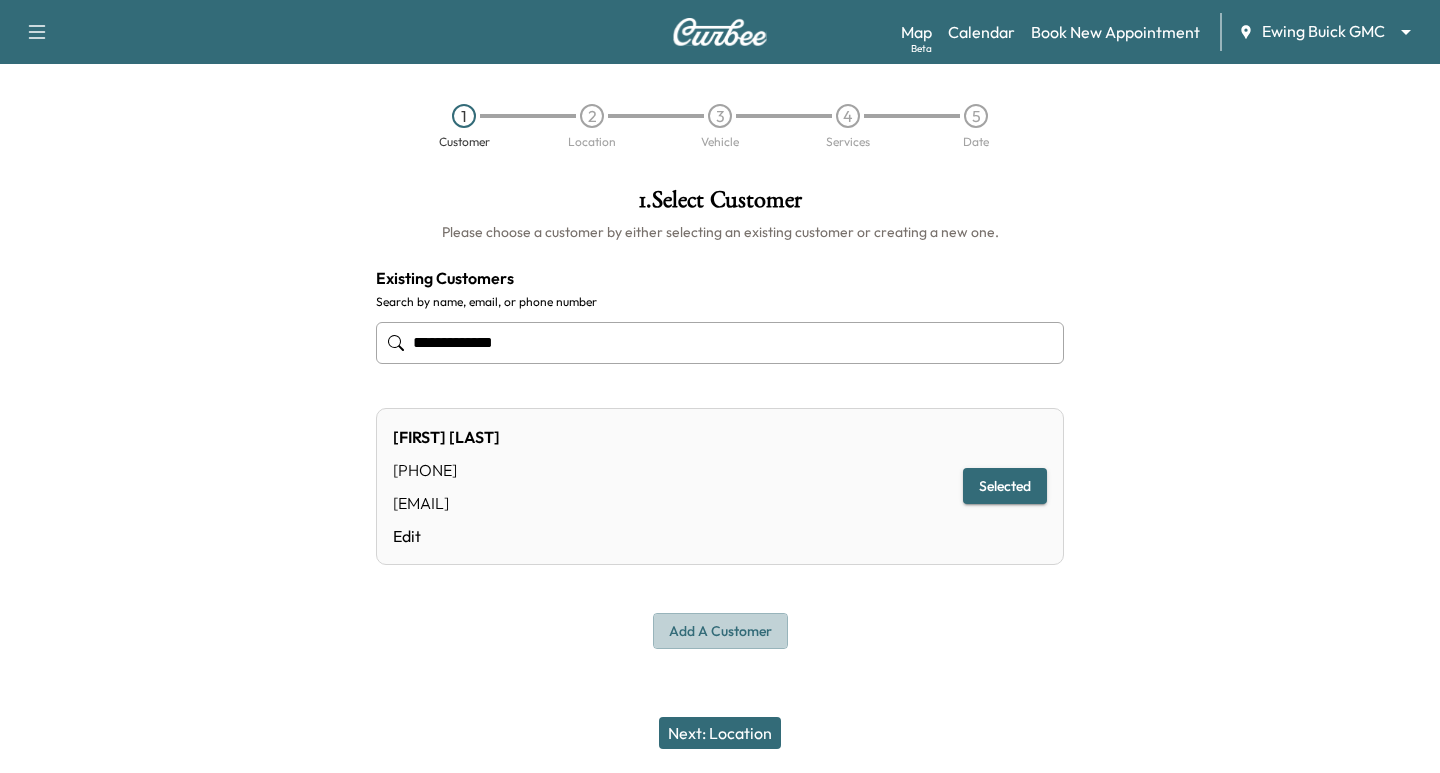drag, startPoint x: 762, startPoint y: 638, endPoint x: 768, endPoint y: 620, distance: 18.973665 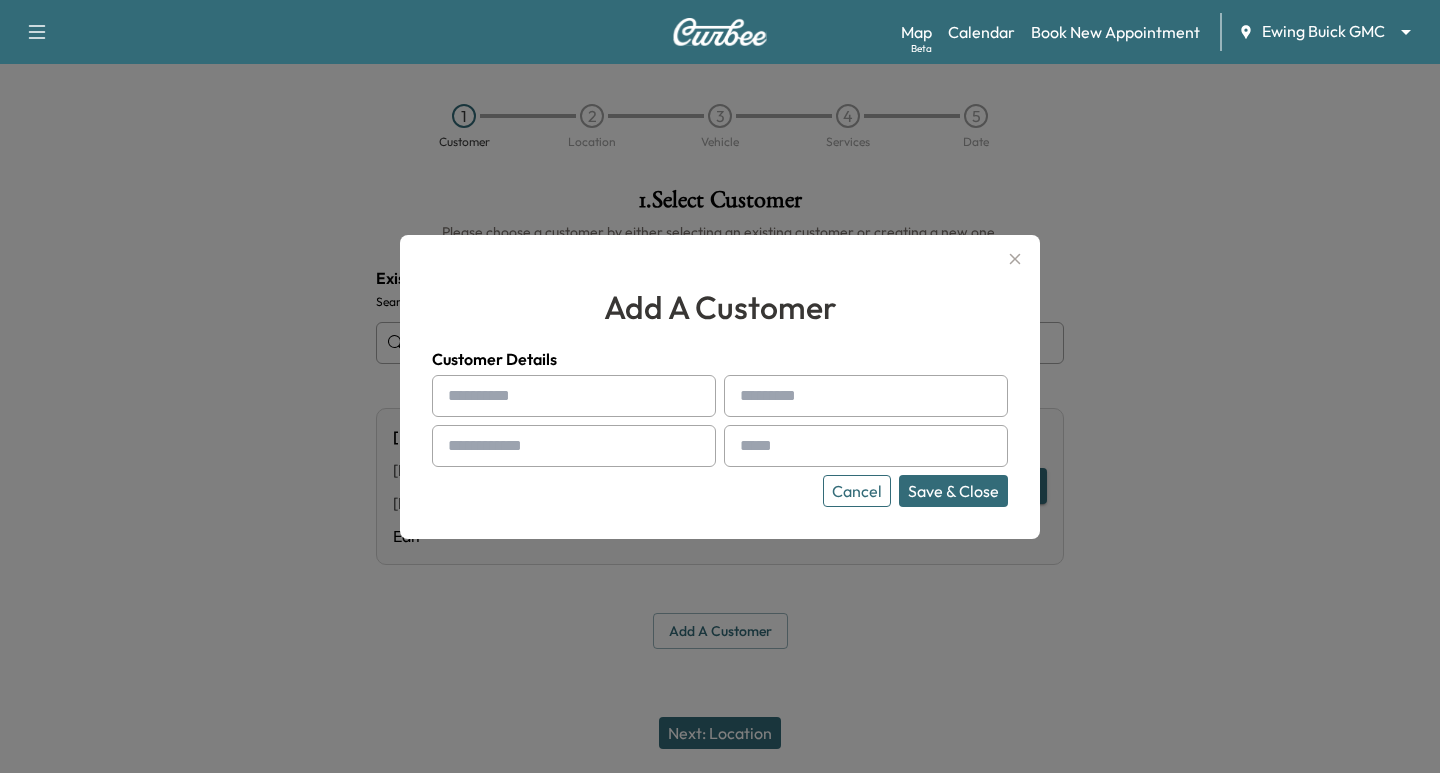 click at bounding box center [574, 396] 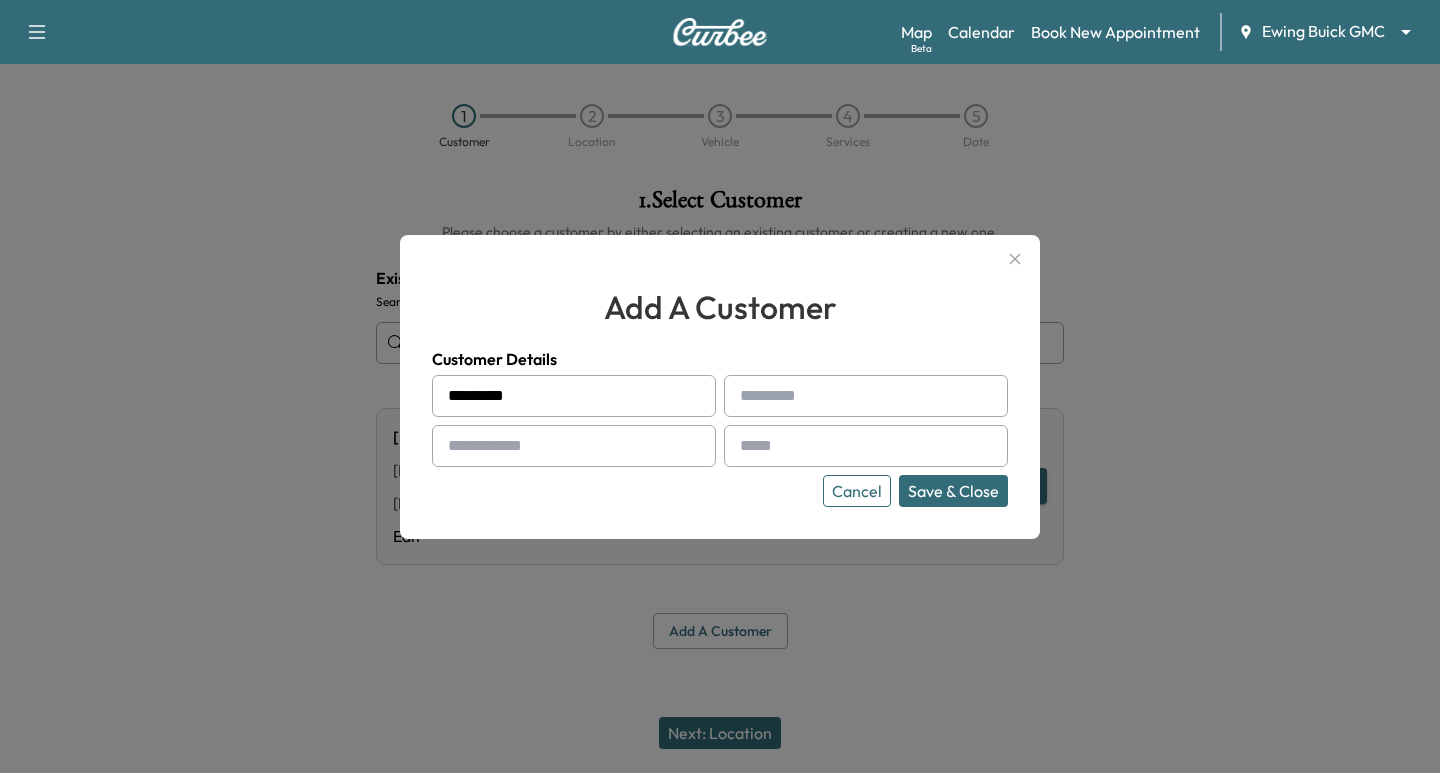 type on "********" 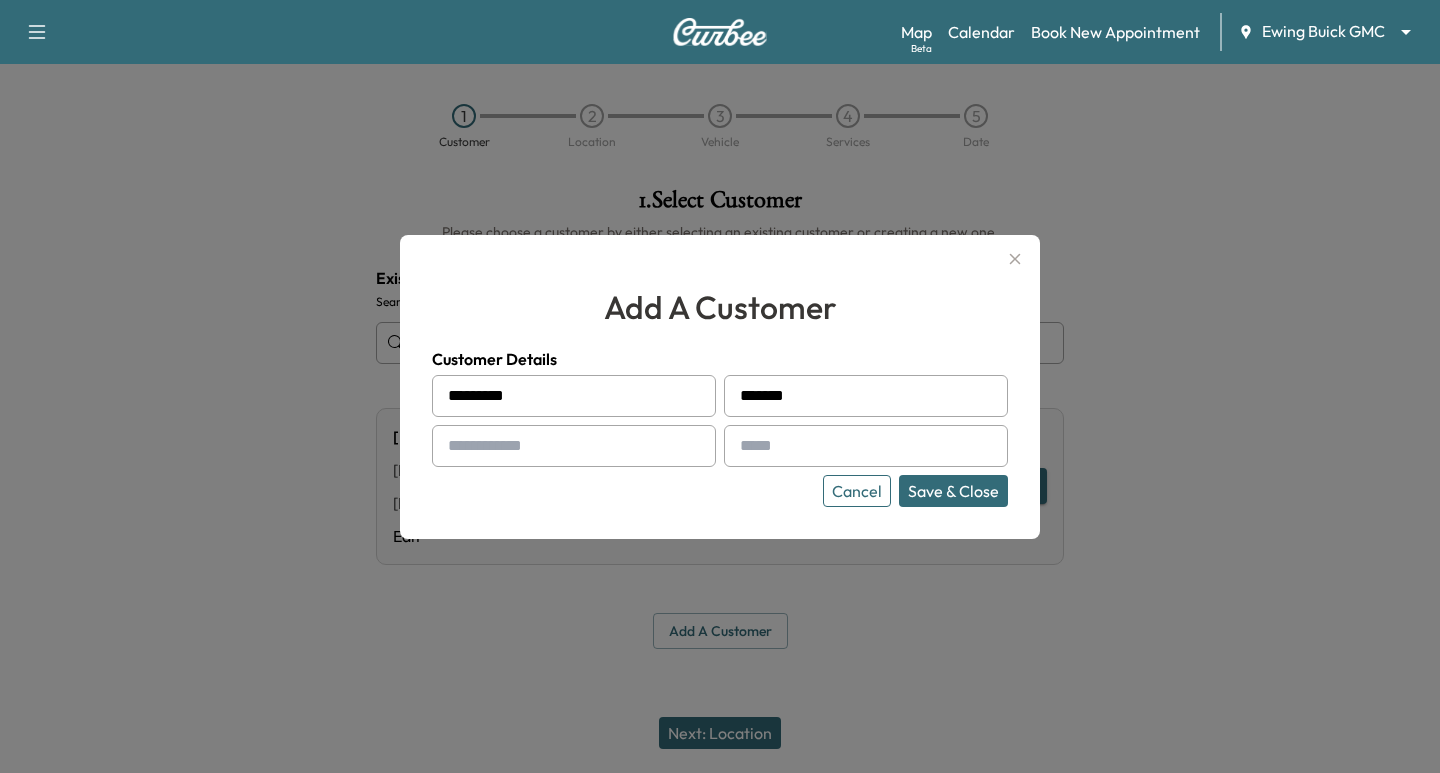 type on "*******" 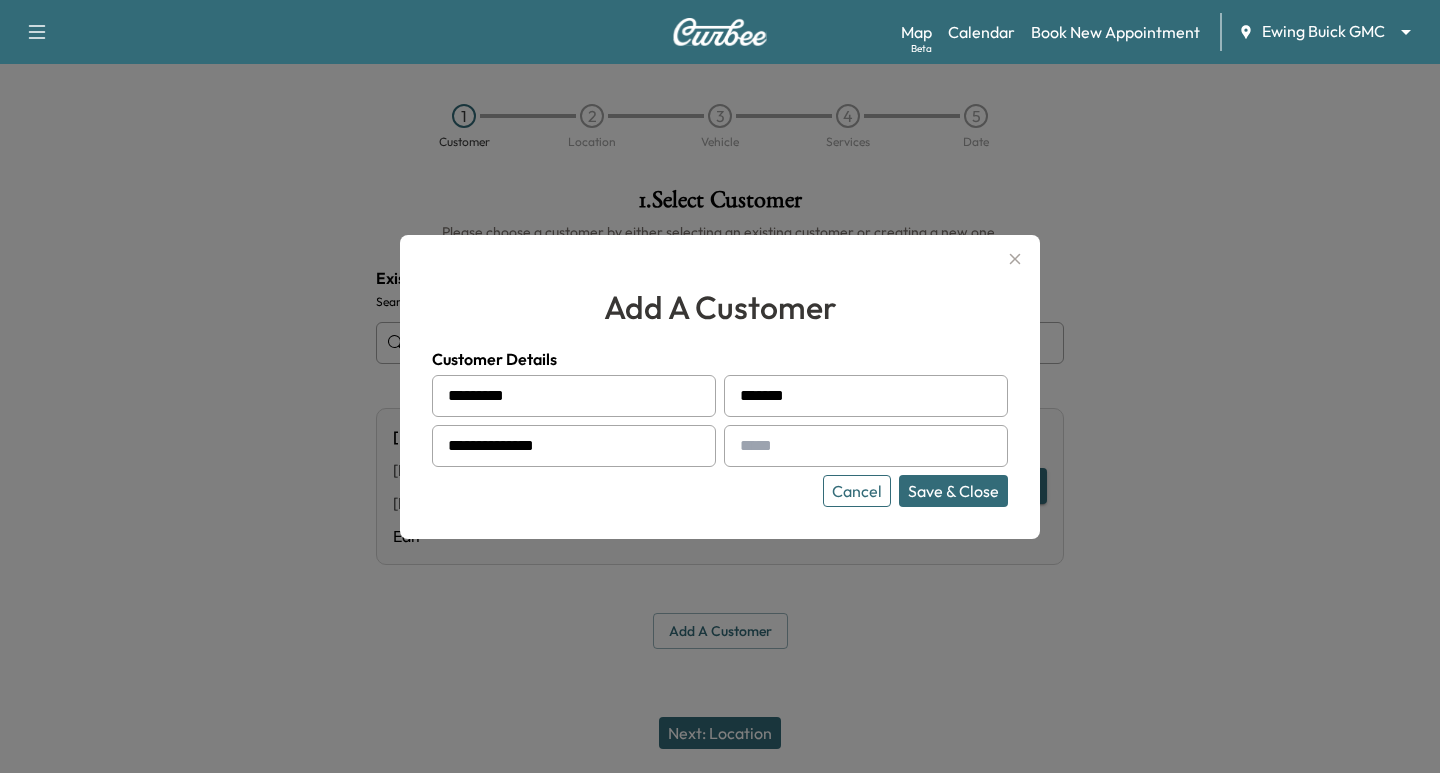 type on "**********" 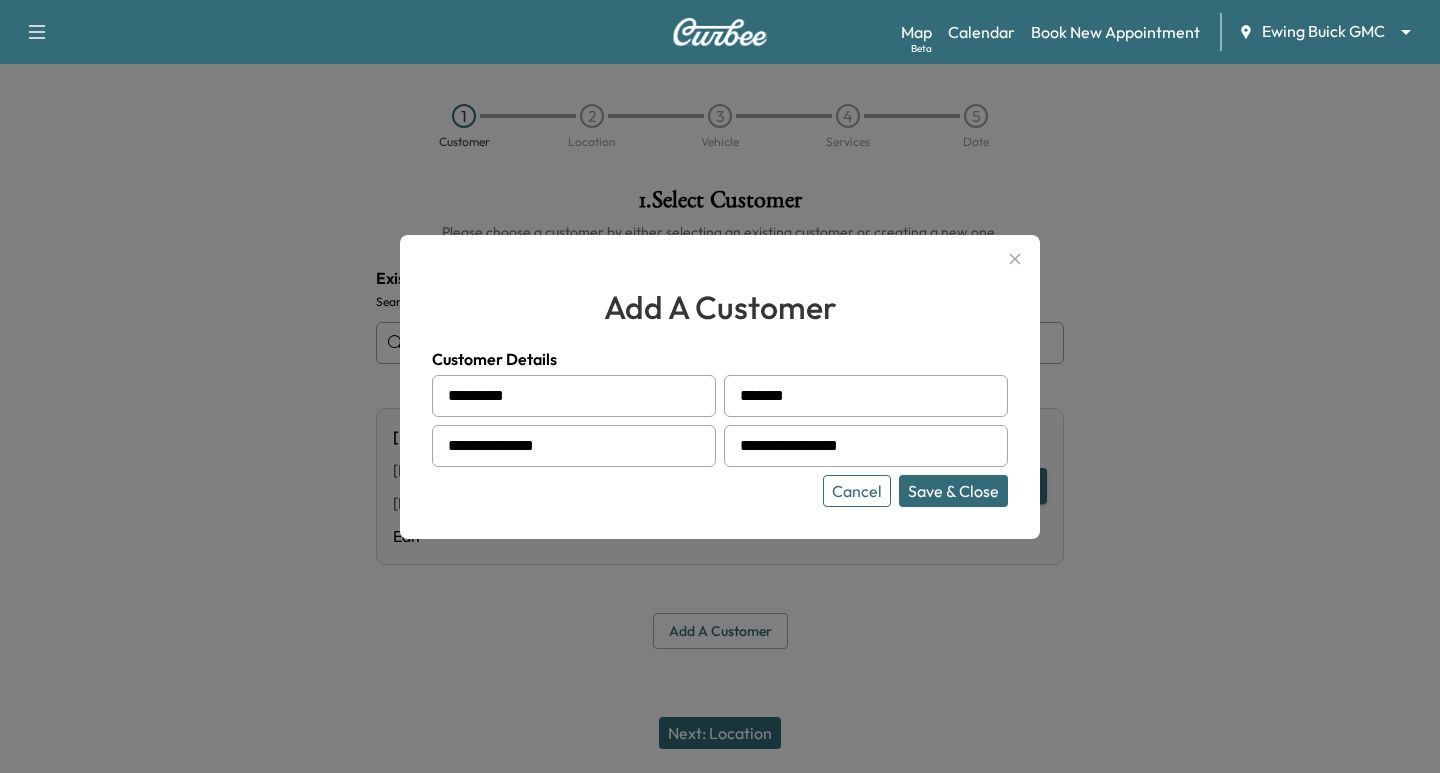 type on "**********" 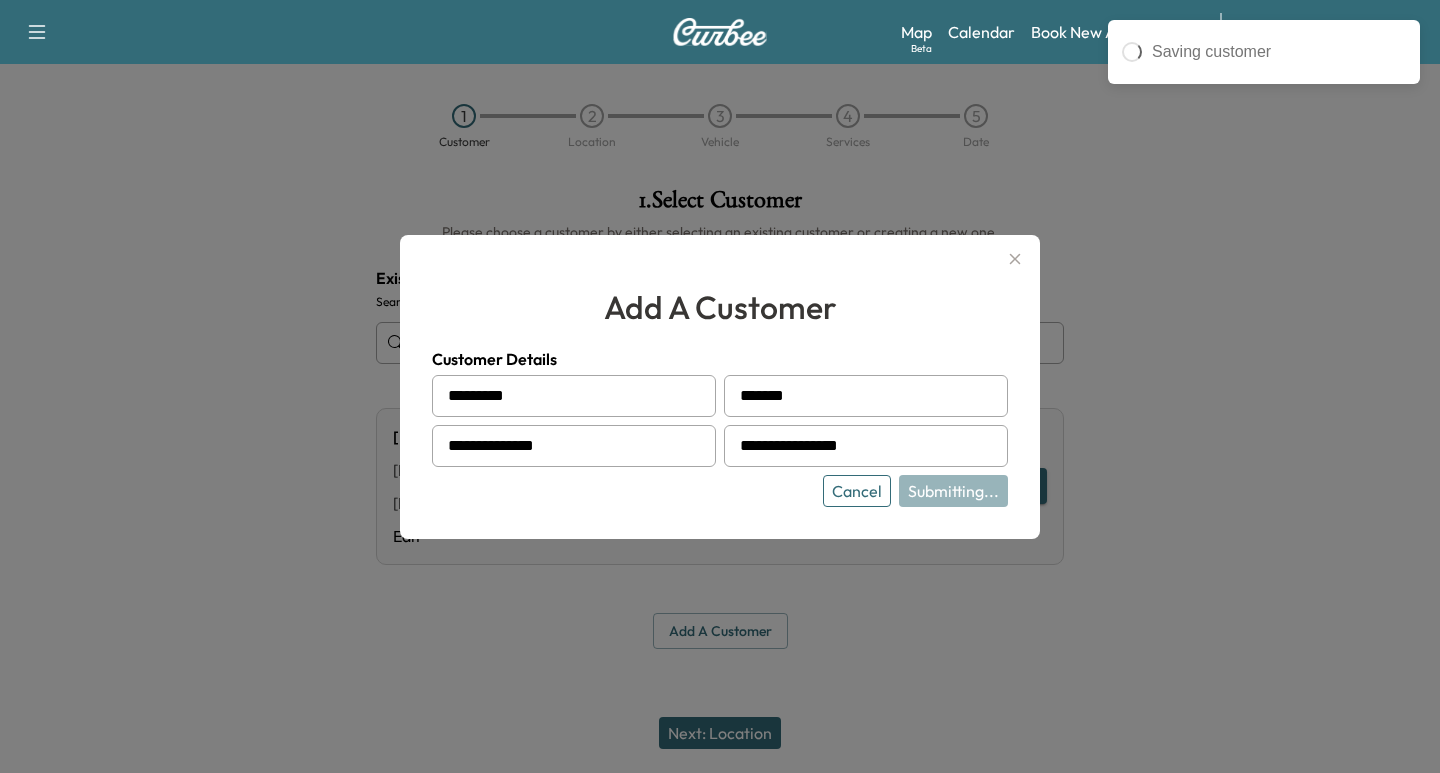 type on "**********" 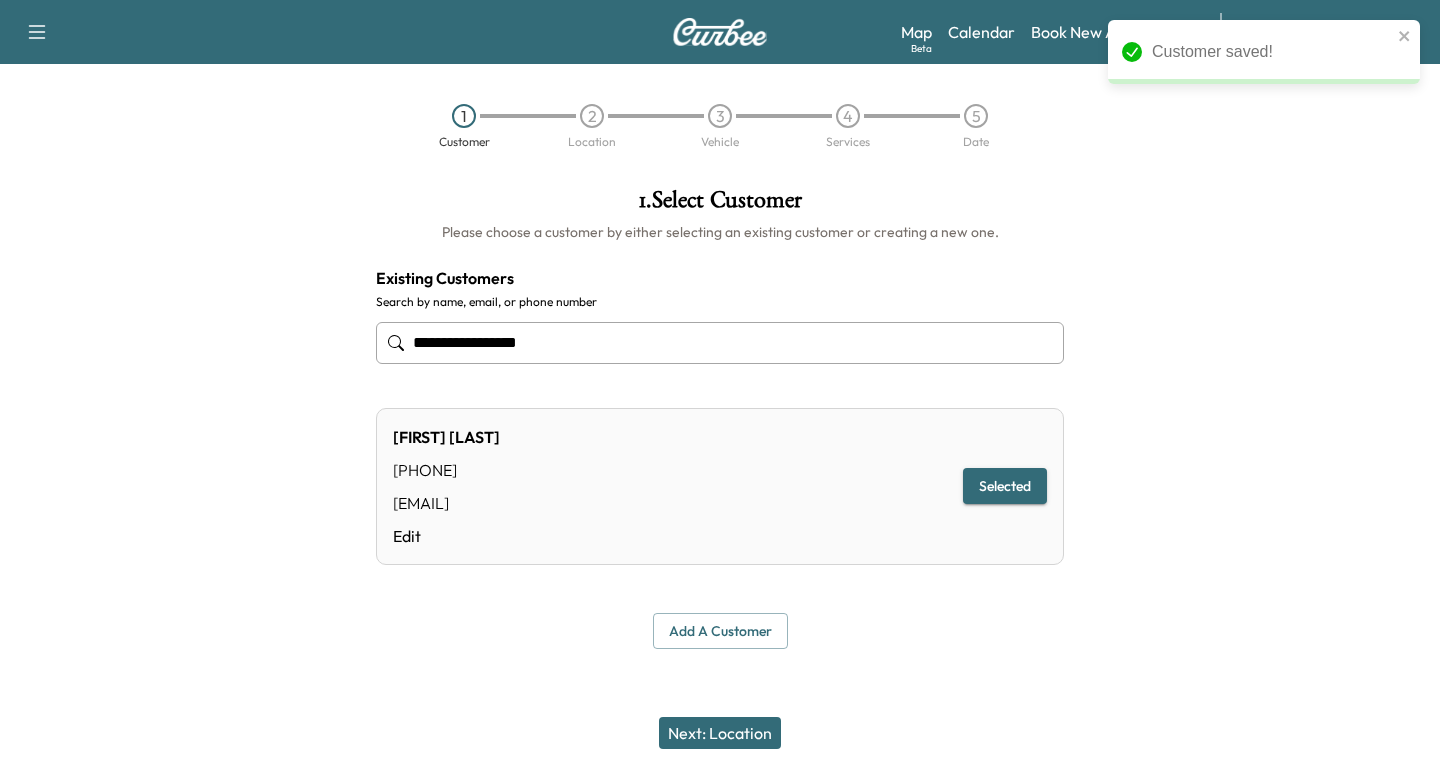 click on "Next: Location" at bounding box center [720, 733] 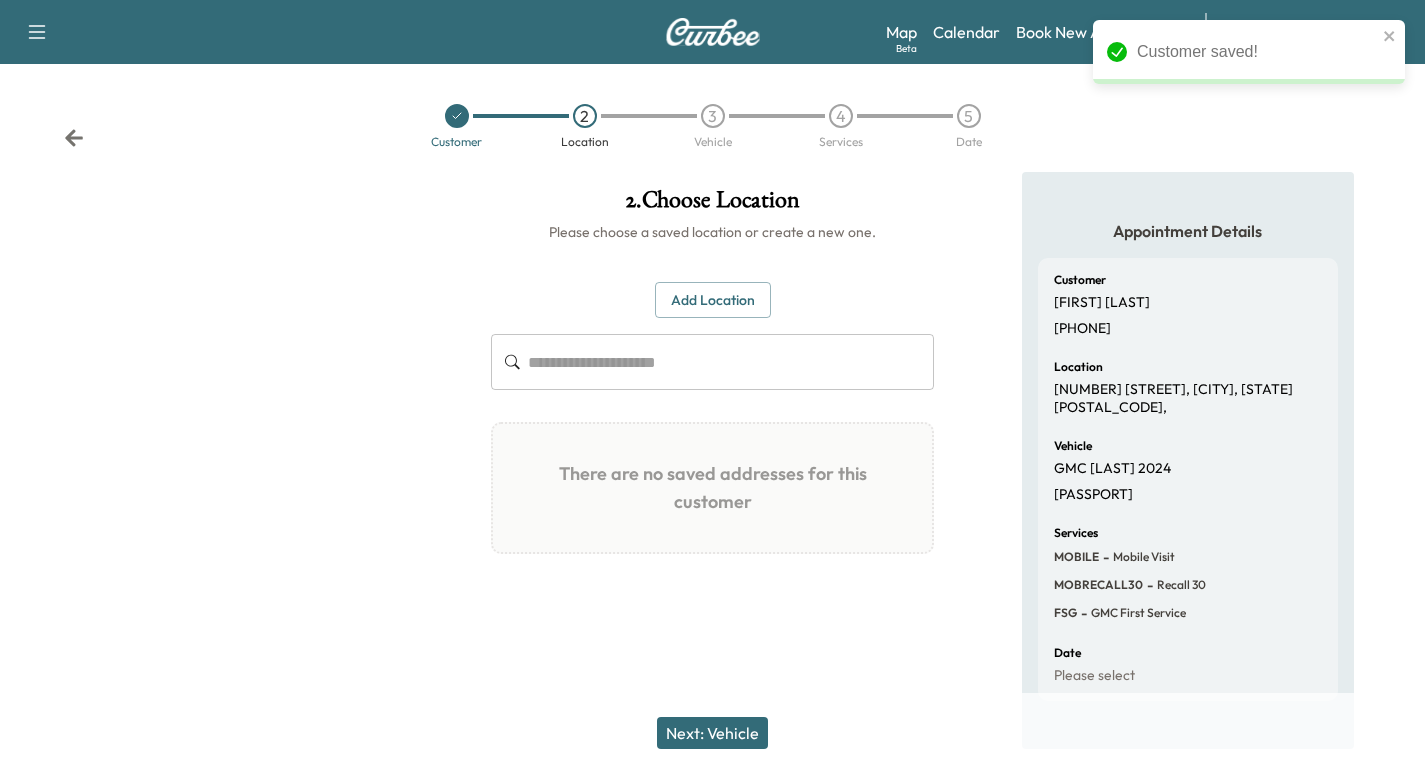 click on "3" at bounding box center [713, 116] 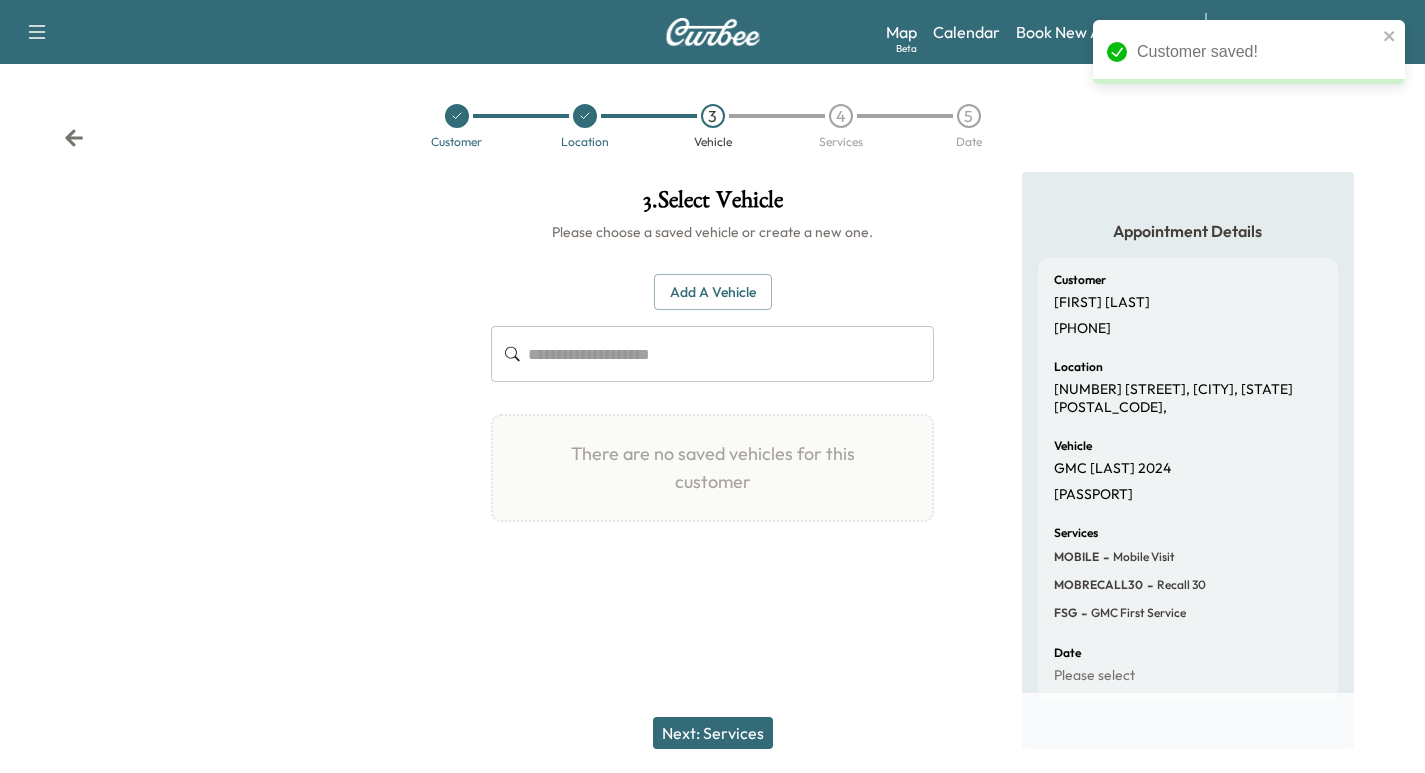 drag, startPoint x: 712, startPoint y: 276, endPoint x: 713, endPoint y: 299, distance: 23.021729 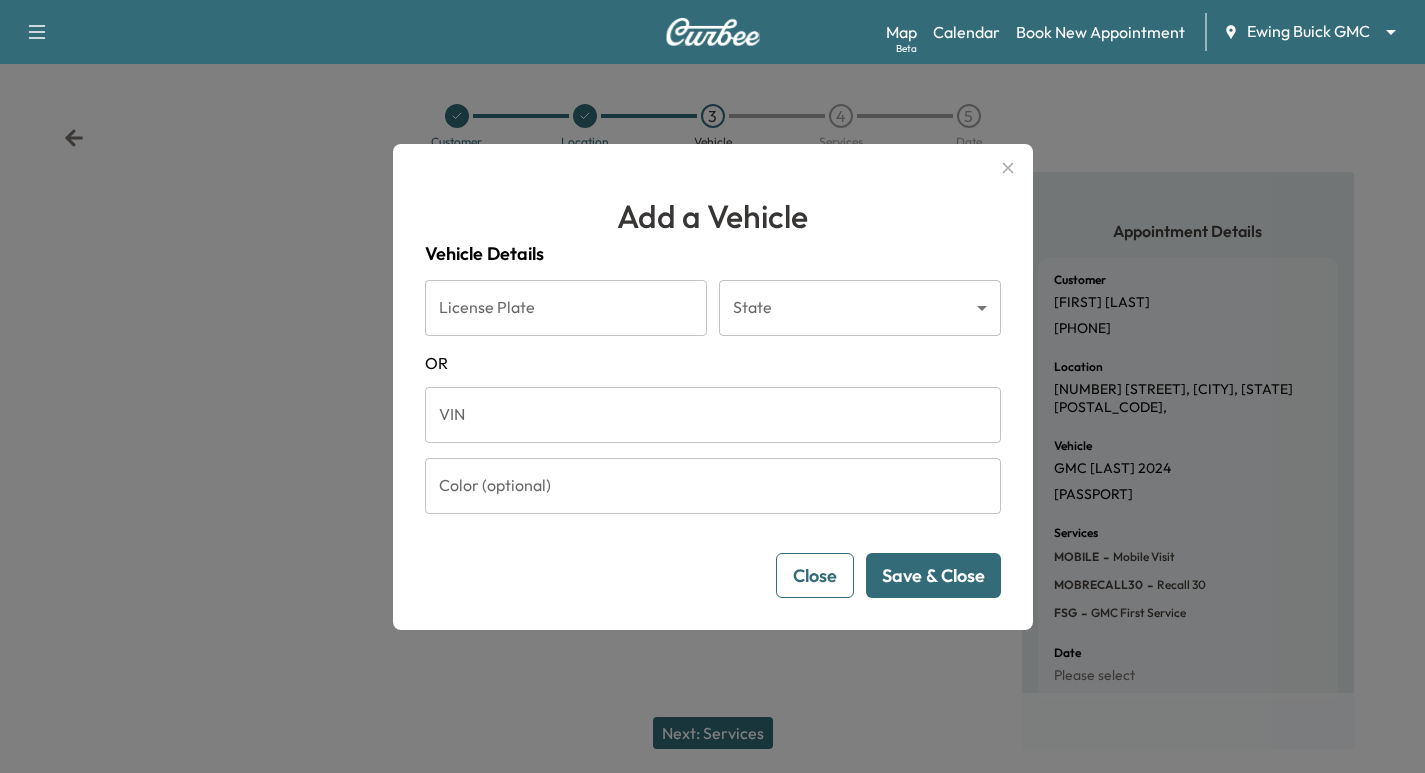 drag, startPoint x: 557, startPoint y: 413, endPoint x: 573, endPoint y: 406, distance: 17.464249 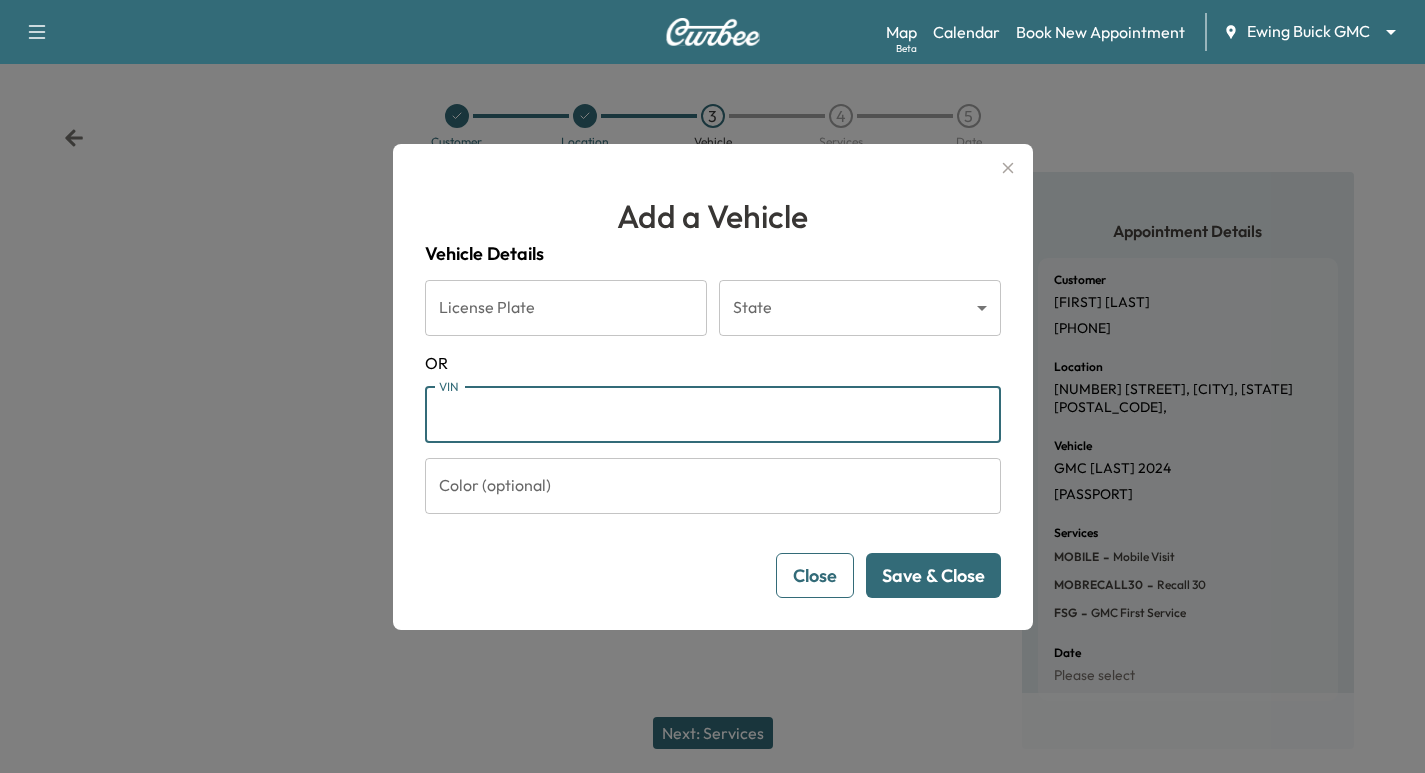 paste on "**********" 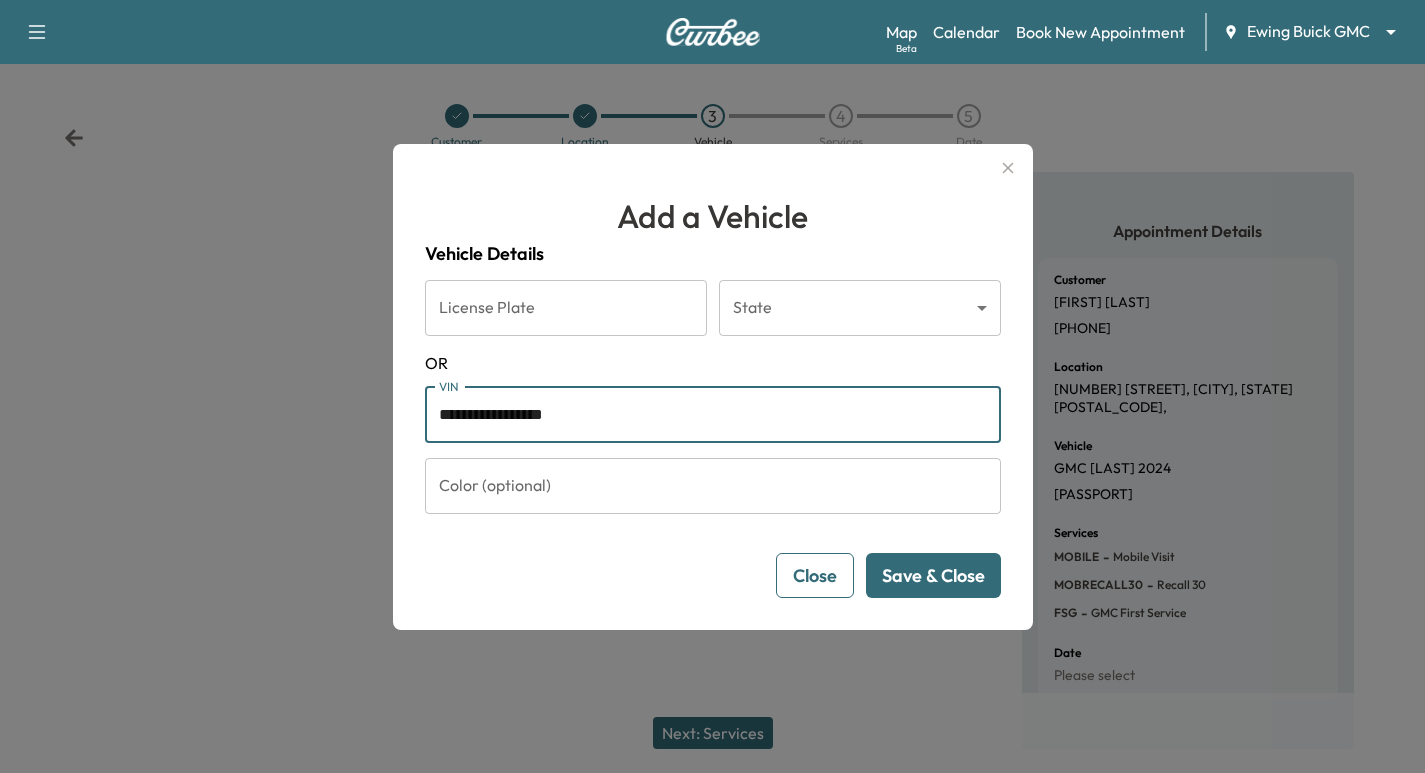 type on "**********" 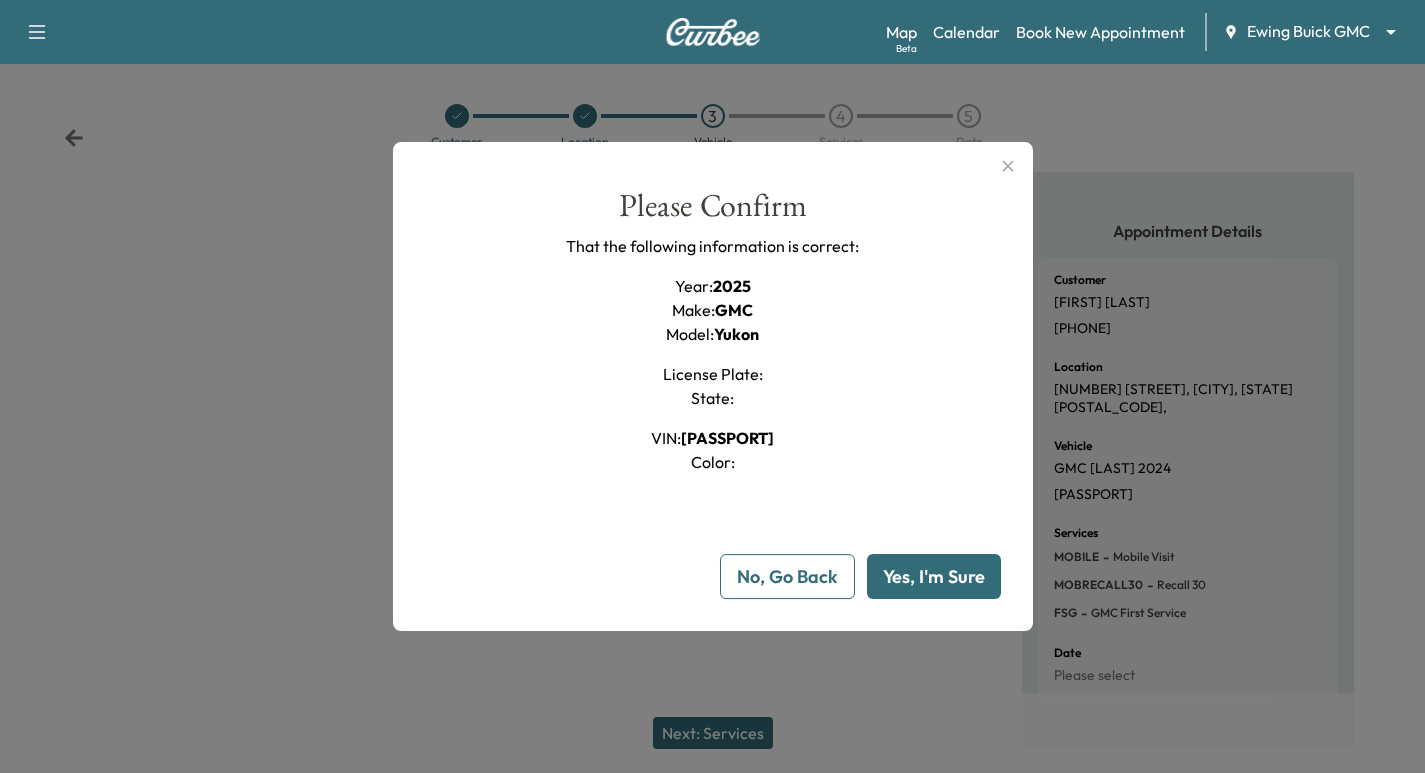 click on "Yes, I'm Sure" at bounding box center [934, 576] 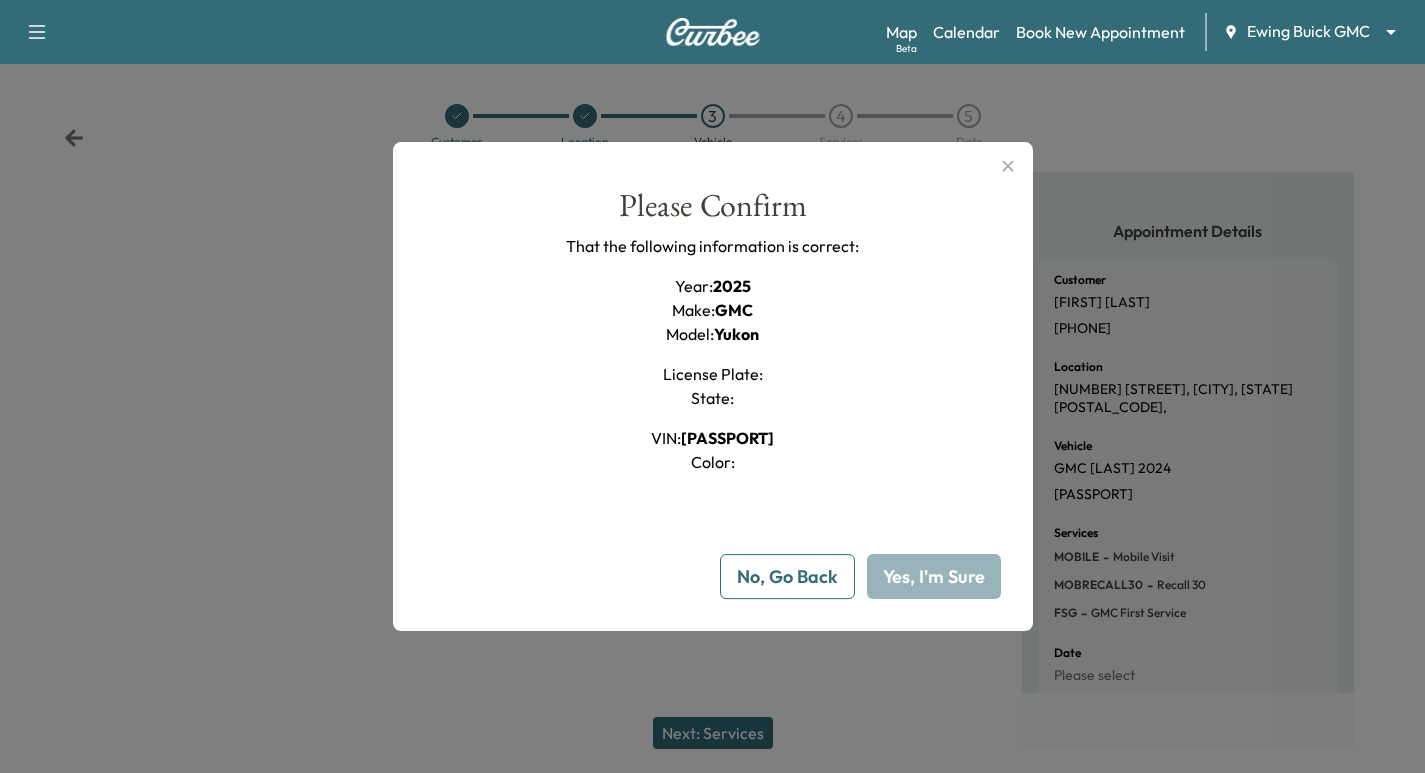 type 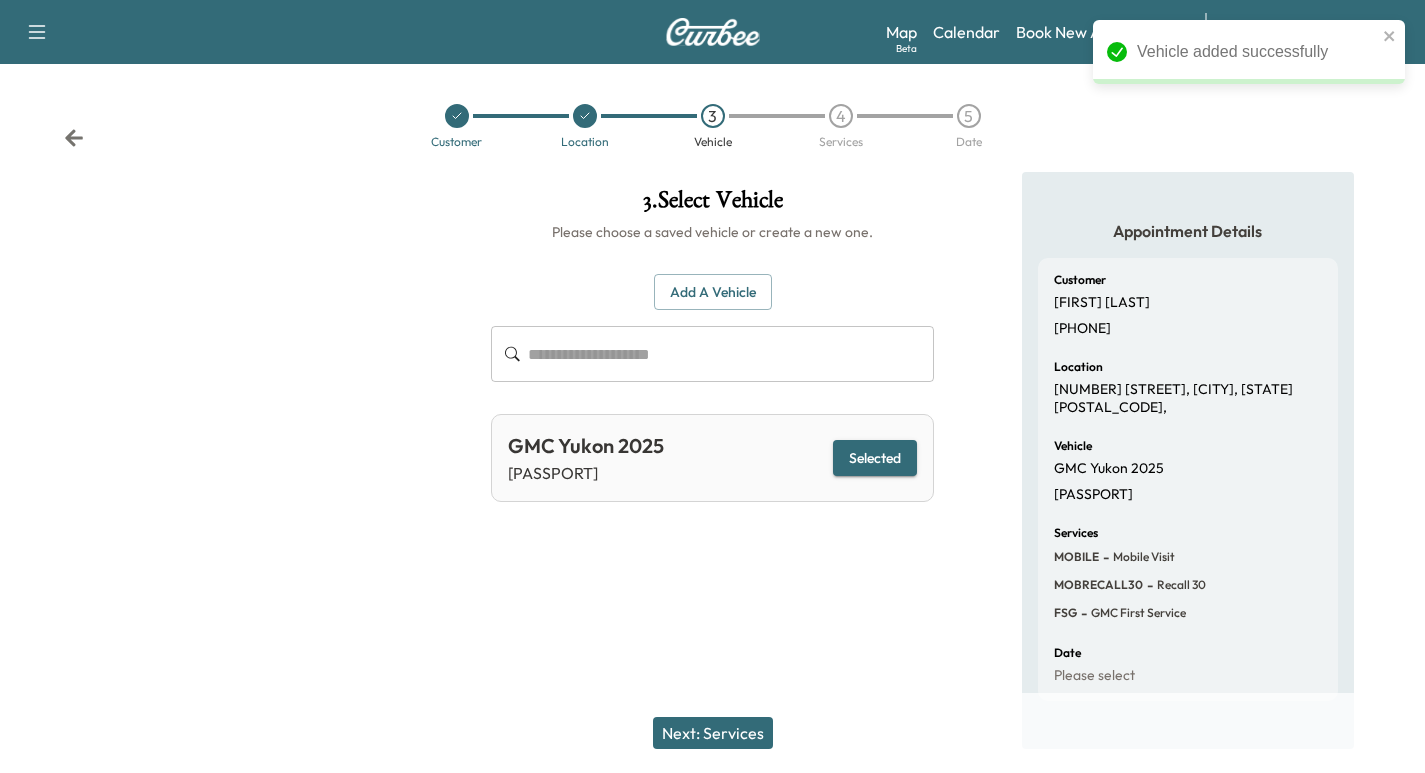 click on "4" at bounding box center (841, 116) 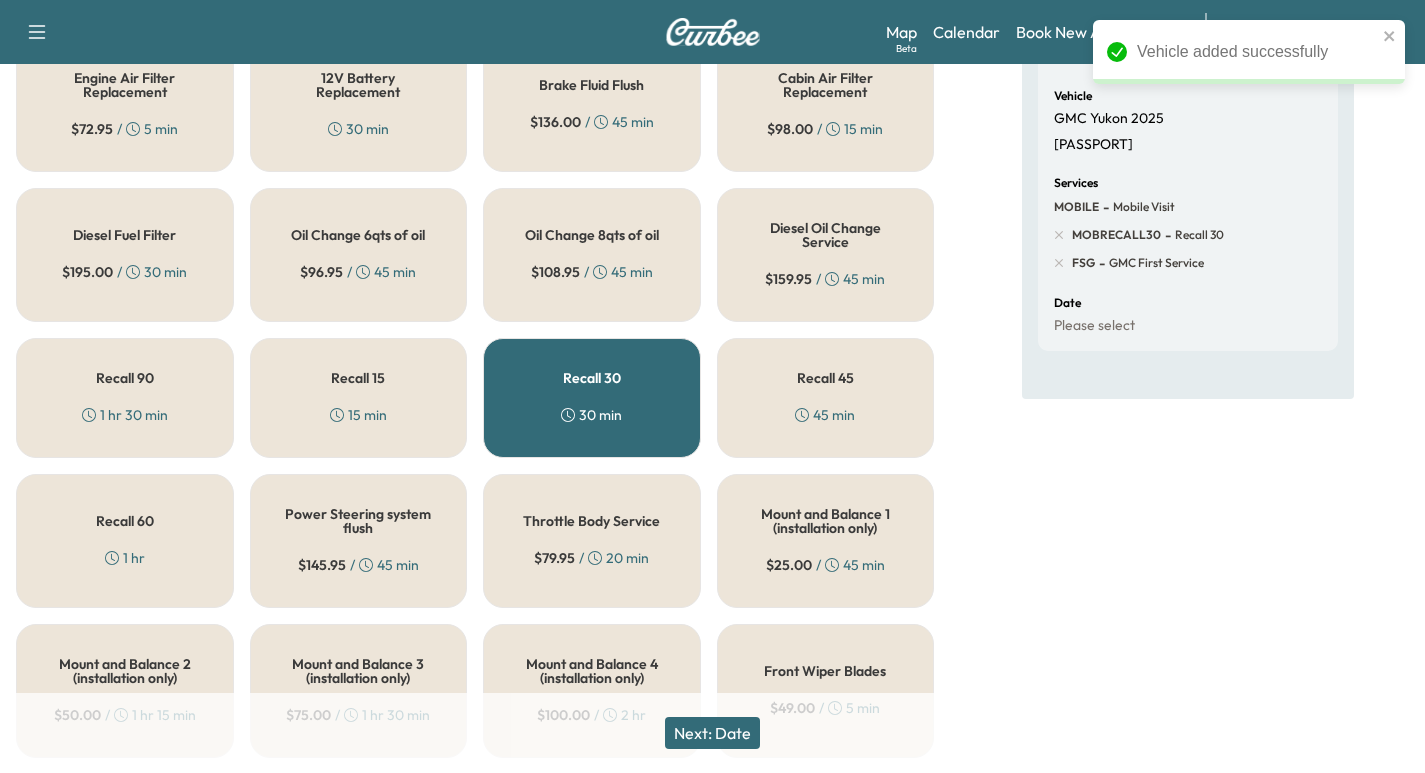 click on "Recall 30 30 min" at bounding box center [592, 398] 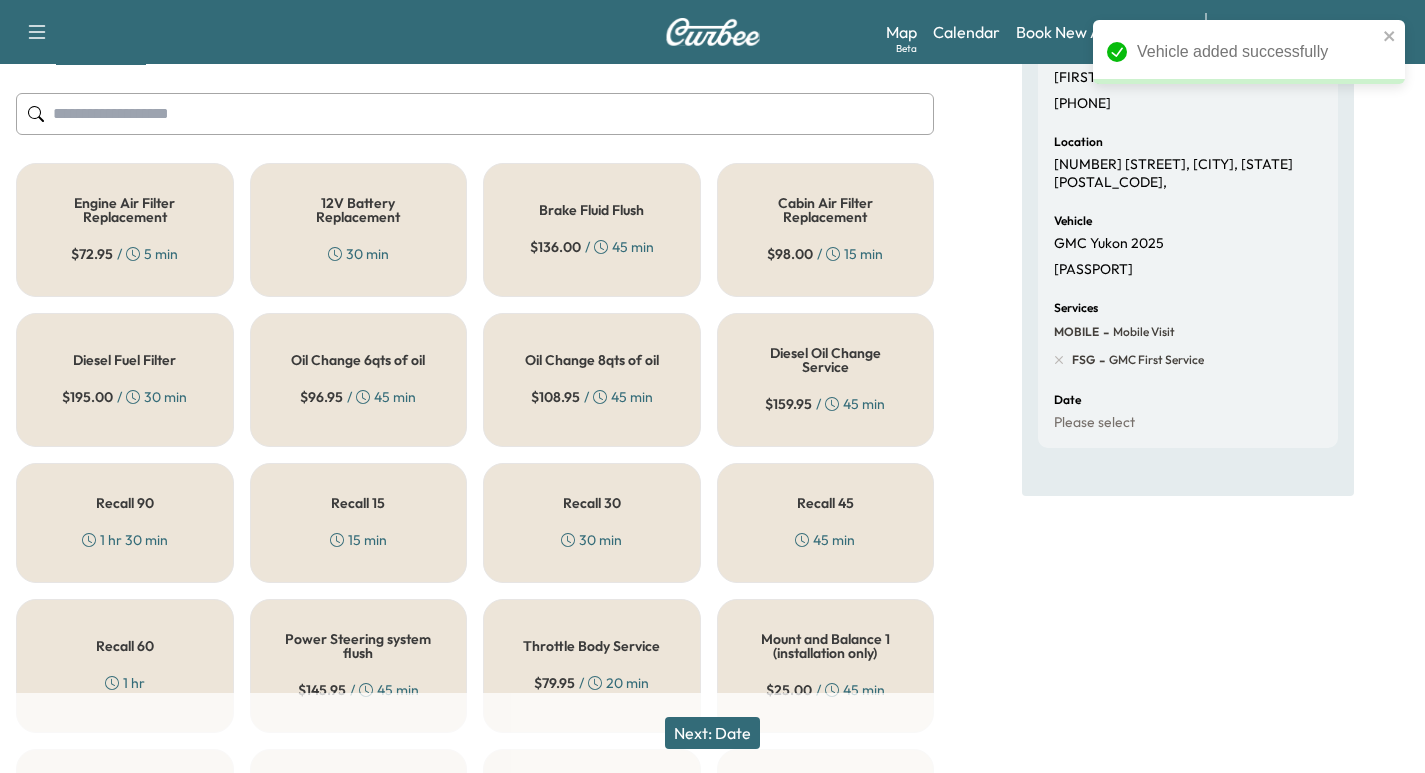 scroll, scrollTop: 0, scrollLeft: 0, axis: both 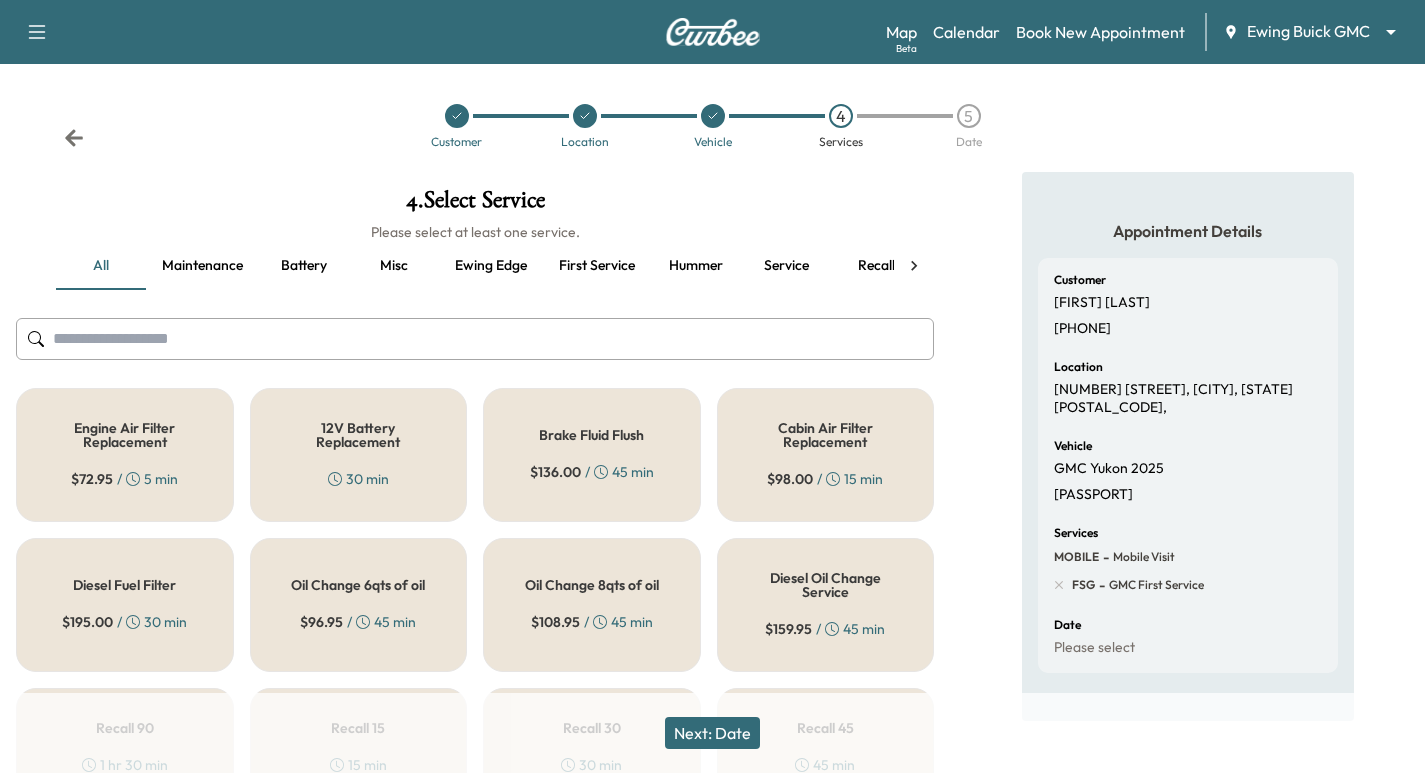 click 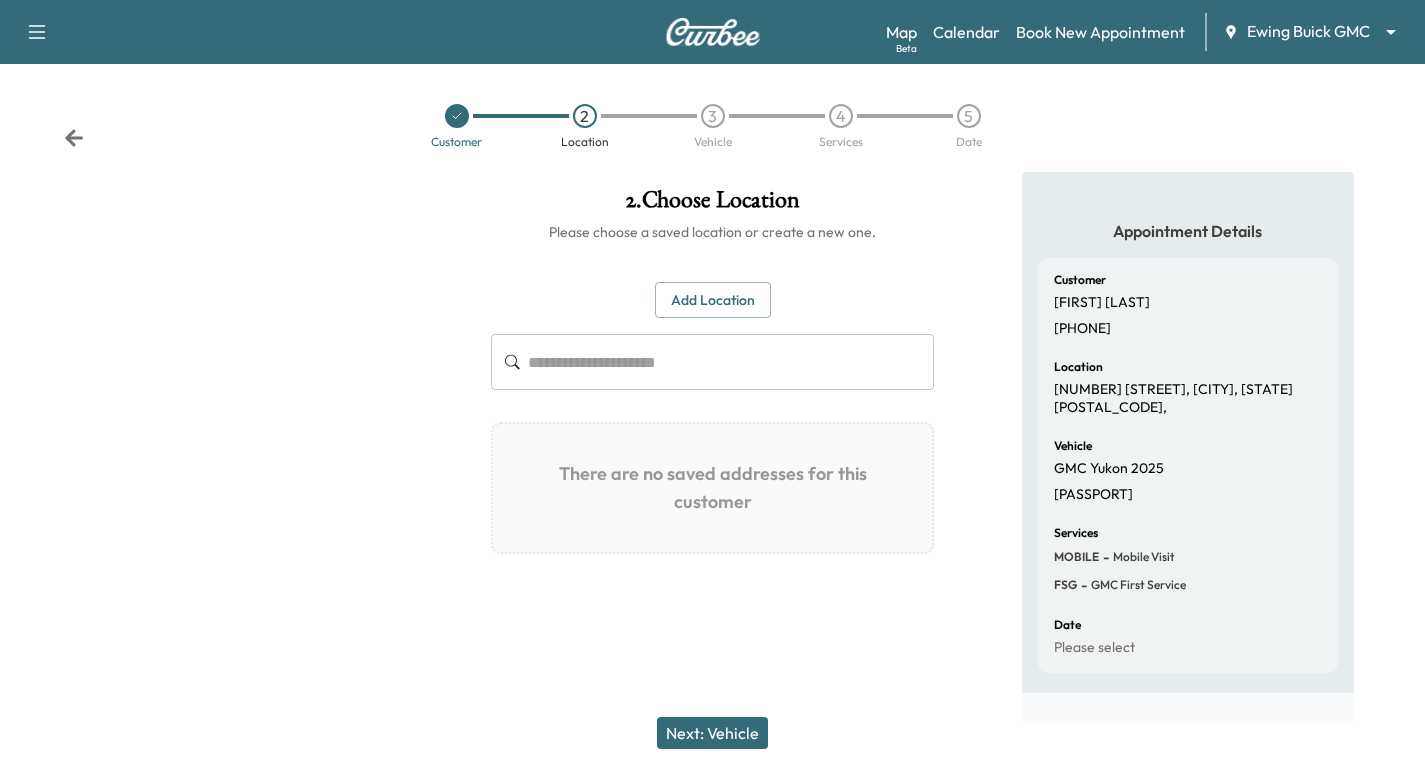 click on "Add Location" at bounding box center (713, 300) 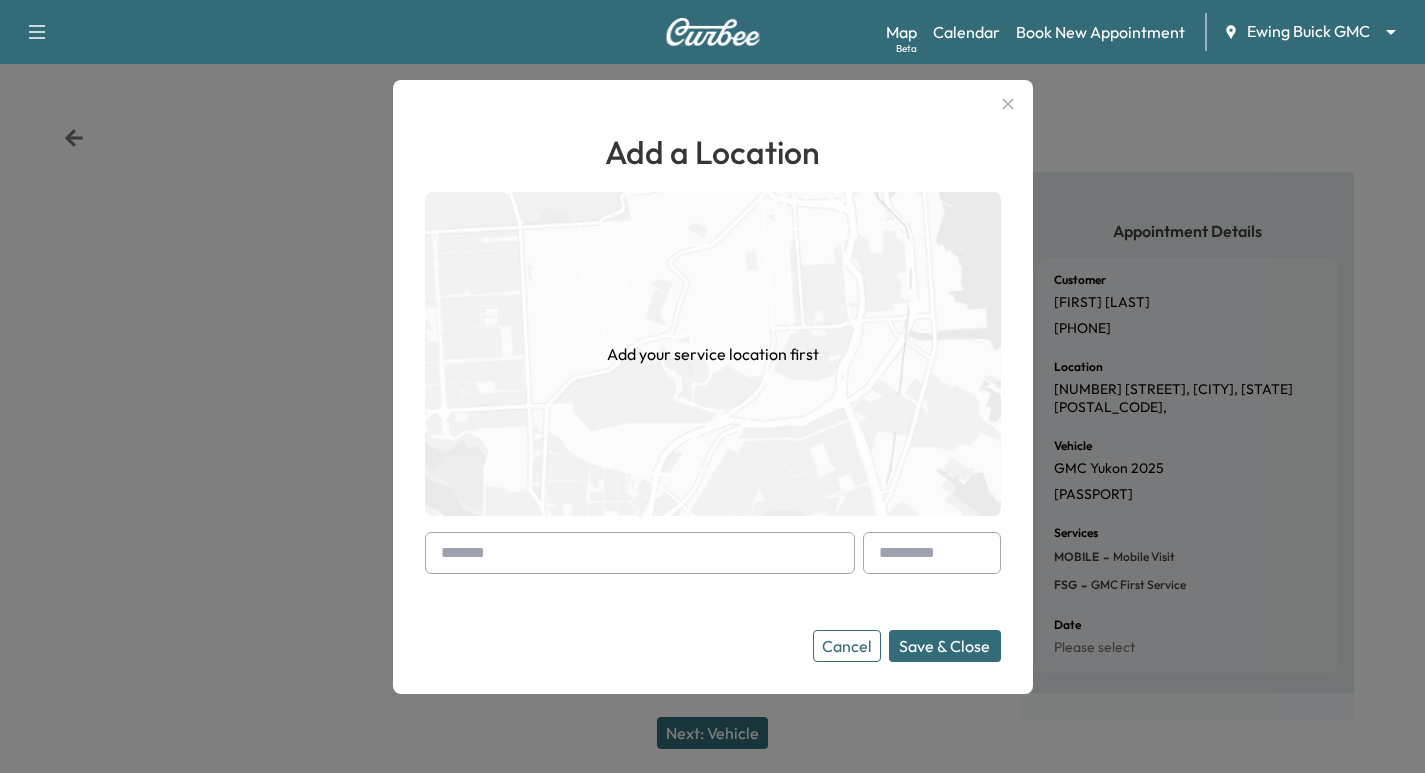click at bounding box center [640, 553] 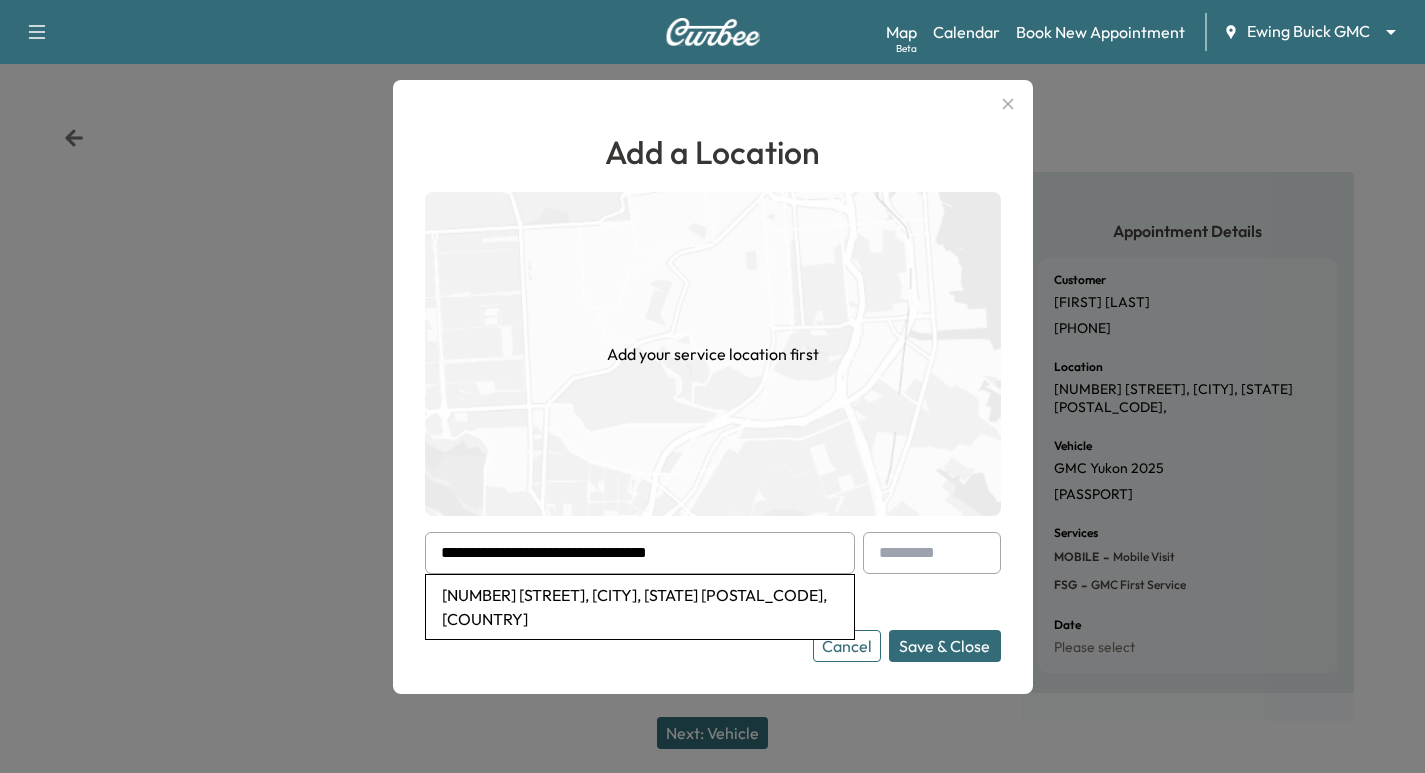 click on "[NUMBER] [STREET], [CITY], [STATE] [POSTAL_CODE], [COUNTRY]" at bounding box center (640, 607) 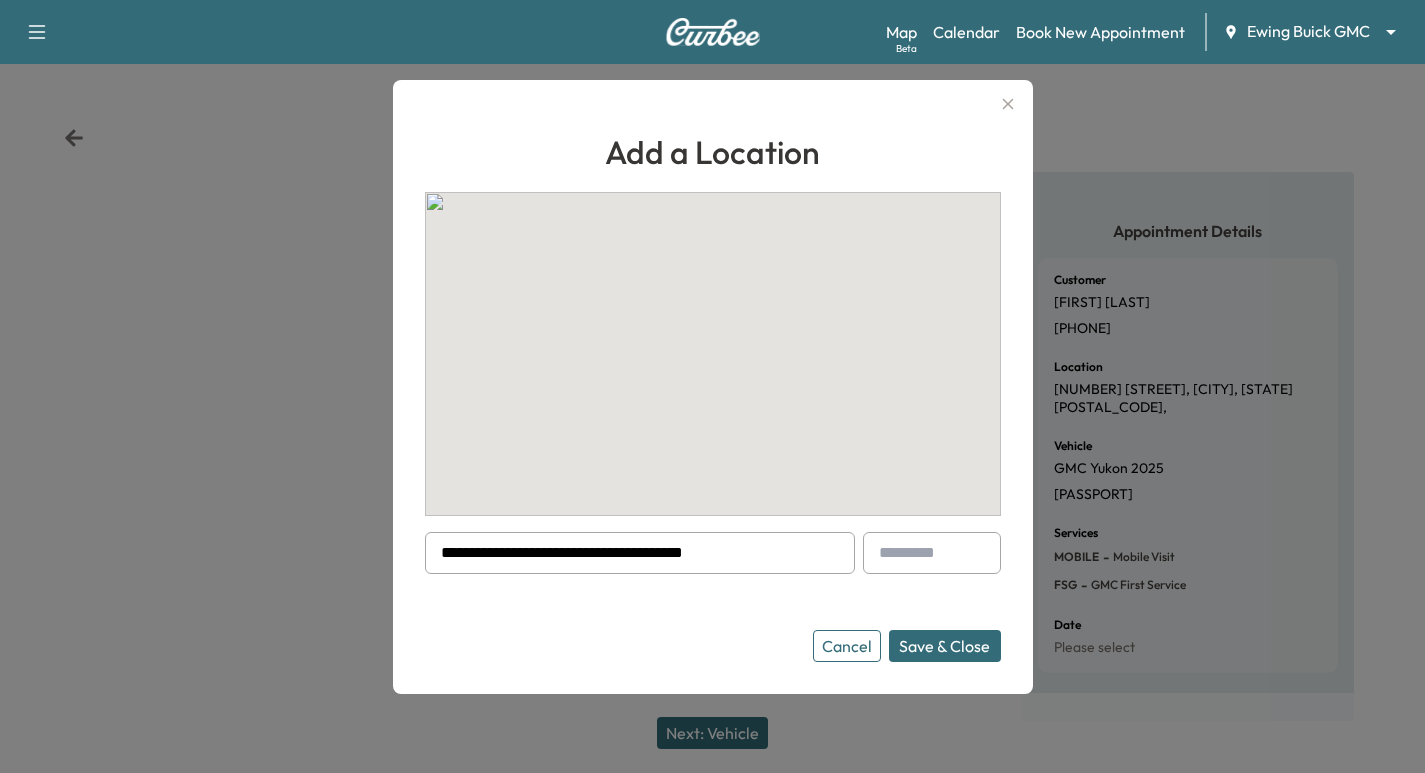 click on "Save & Close" at bounding box center (945, 646) 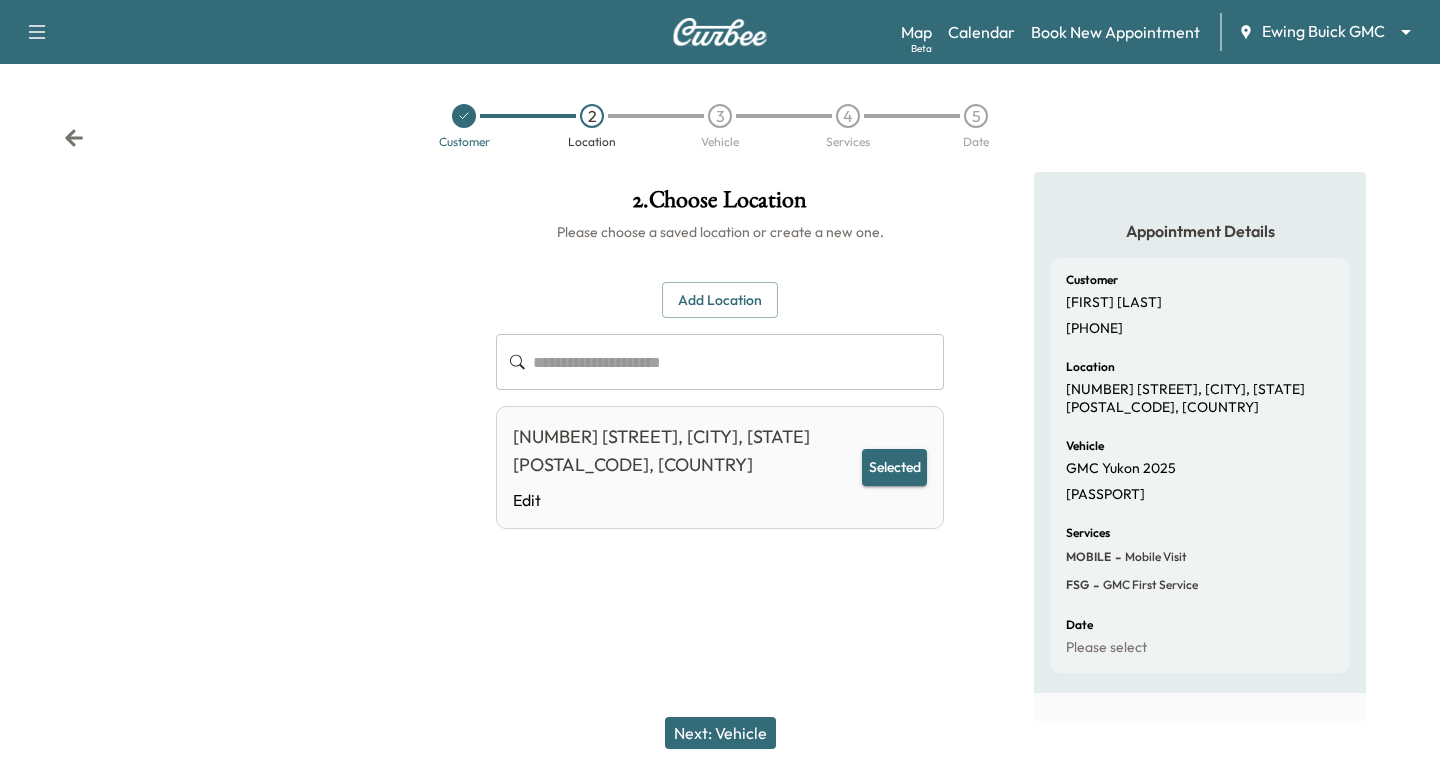 drag, startPoint x: 750, startPoint y: 734, endPoint x: 744, endPoint y: 725, distance: 10.816654 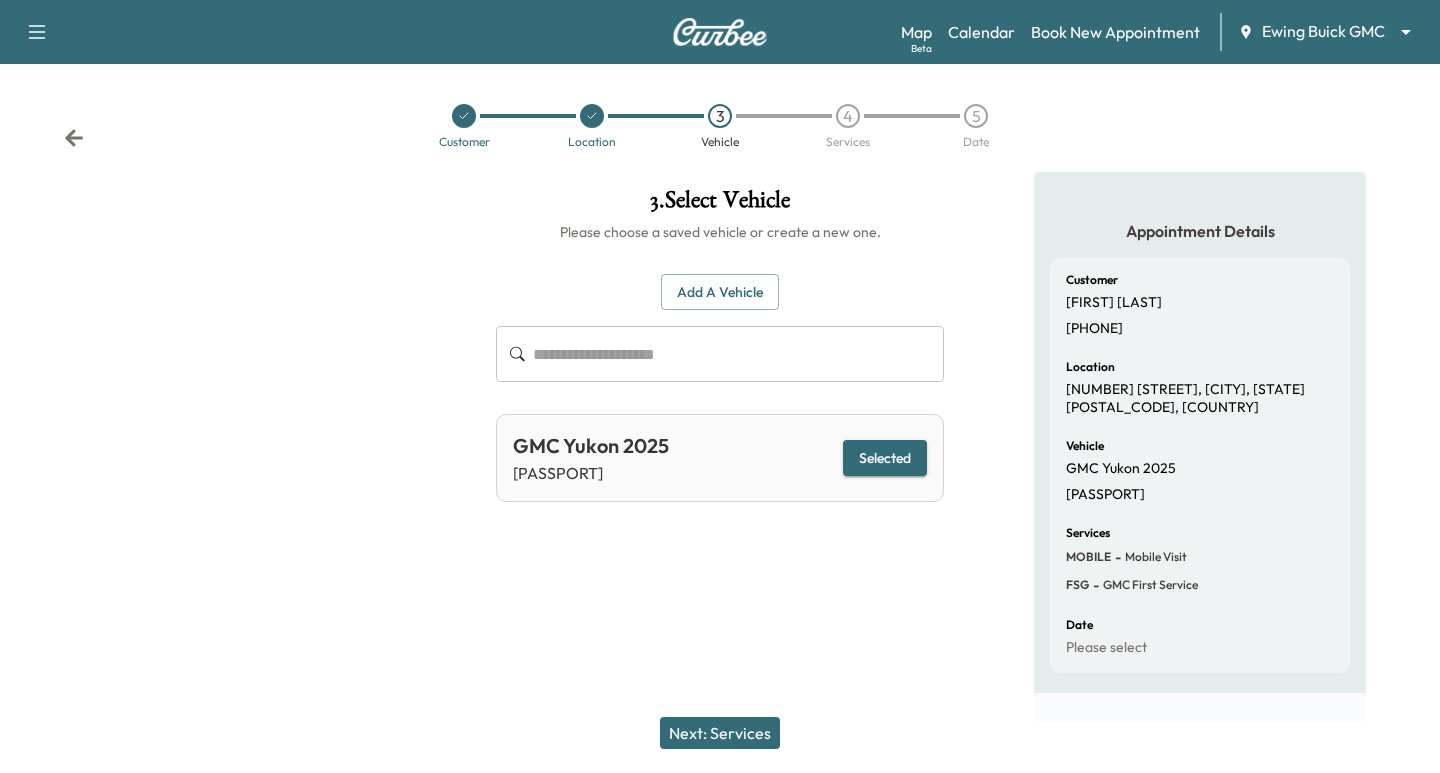 drag, startPoint x: 724, startPoint y: 739, endPoint x: 718, endPoint y: 763, distance: 24.738634 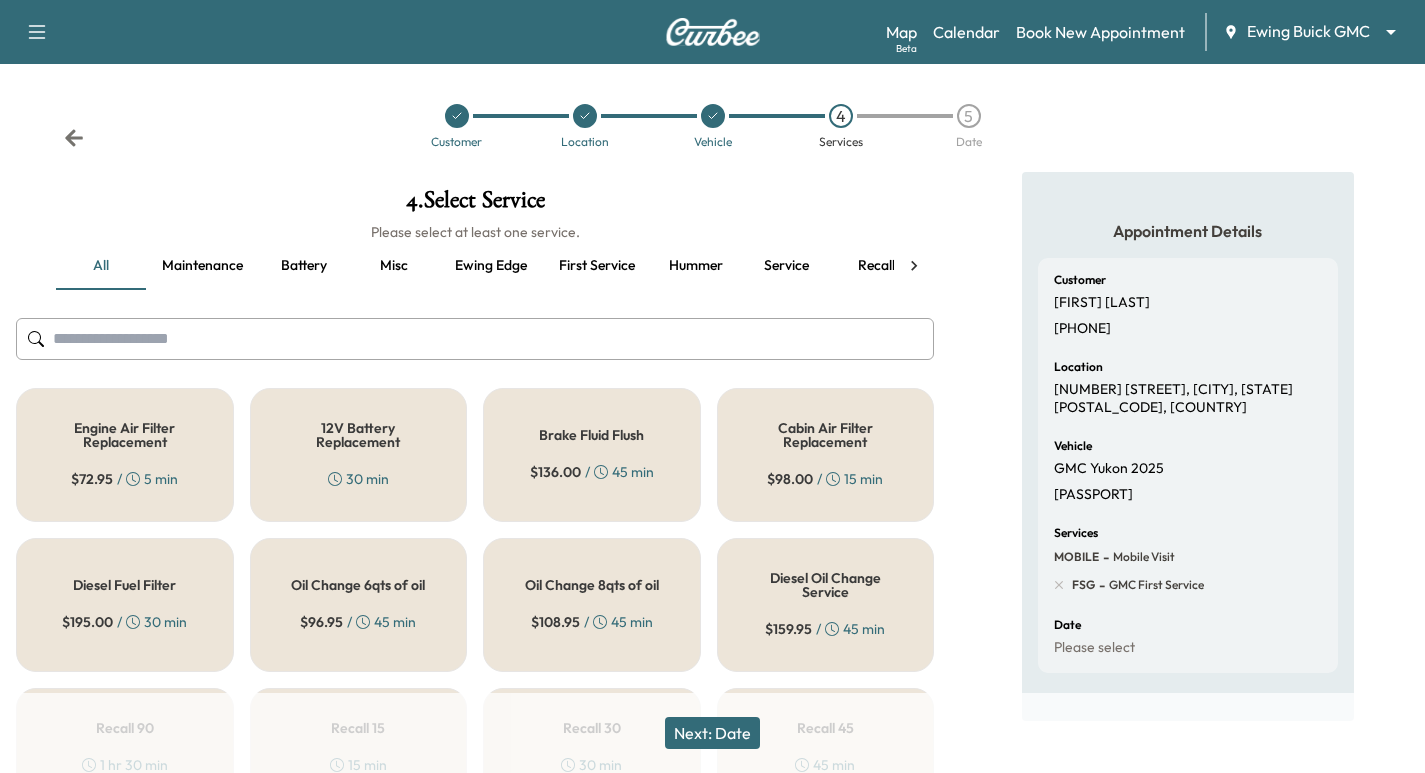click on "Next: Date" at bounding box center (712, 733) 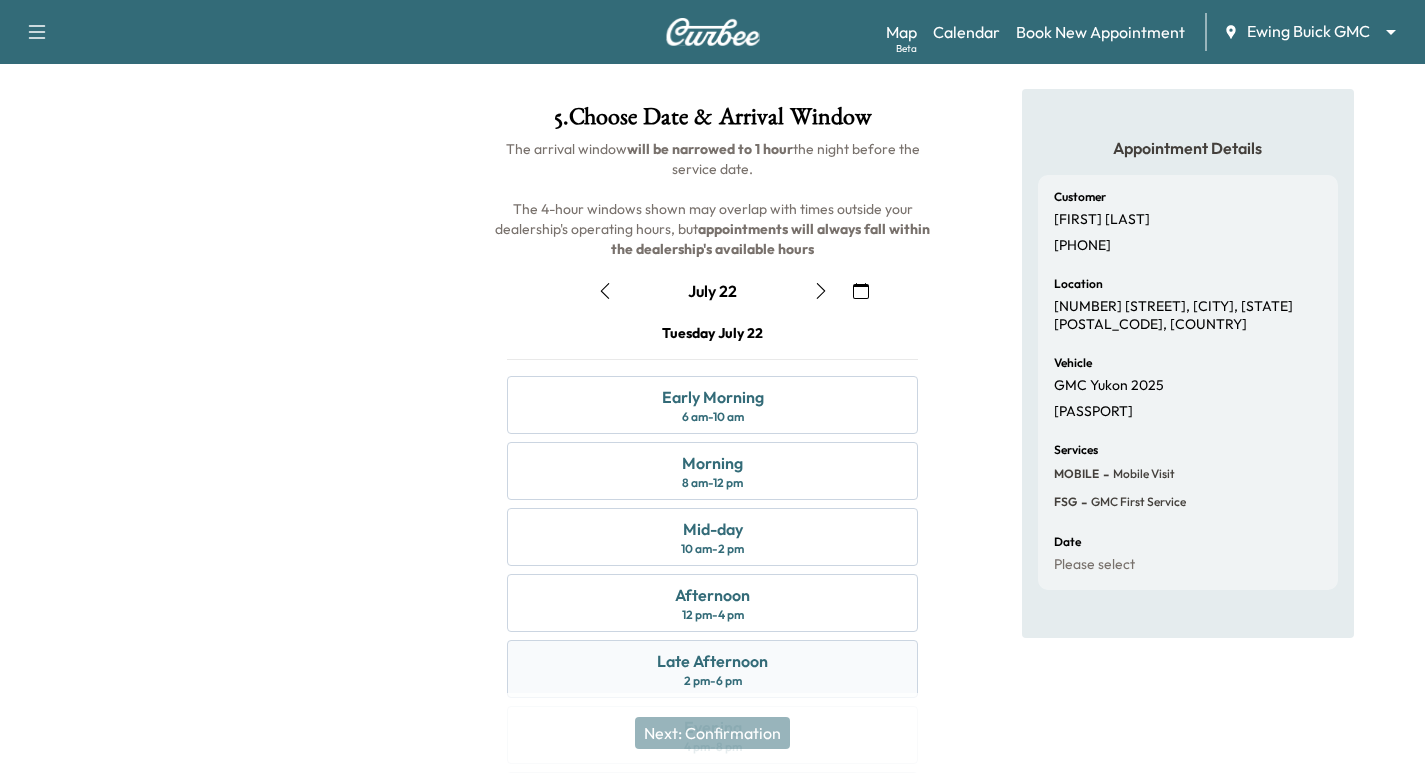 scroll, scrollTop: 100, scrollLeft: 0, axis: vertical 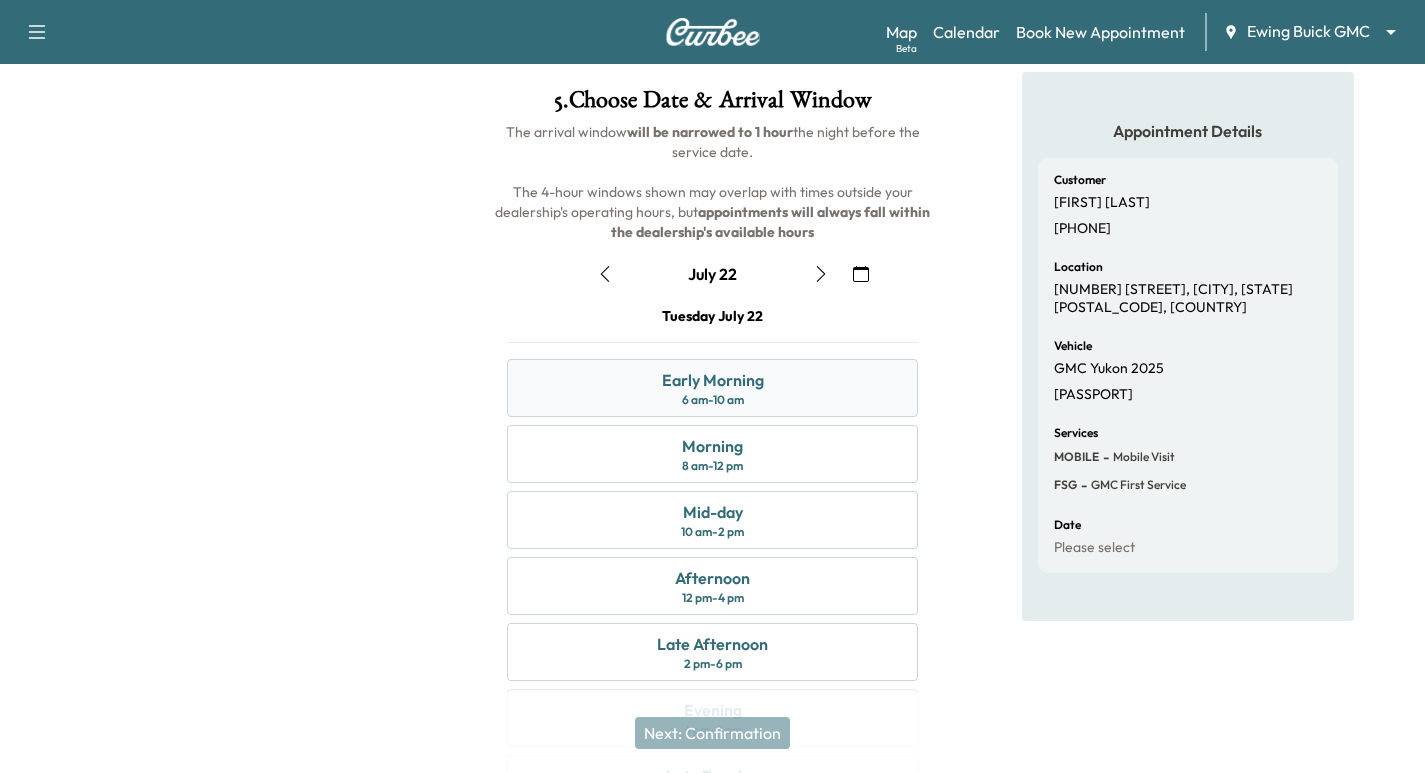click on "Early Morning" at bounding box center (713, 380) 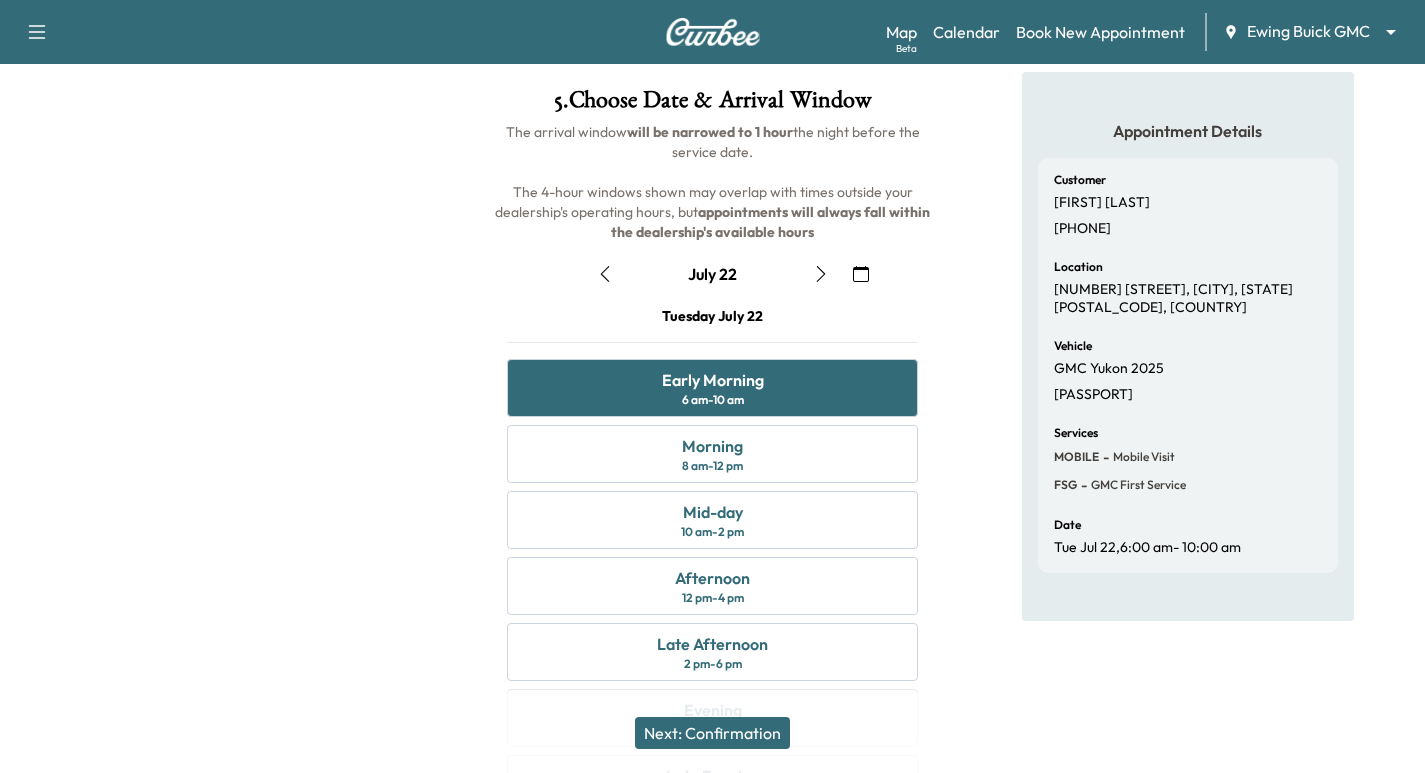 click on "Next: Confirmation" at bounding box center (712, 733) 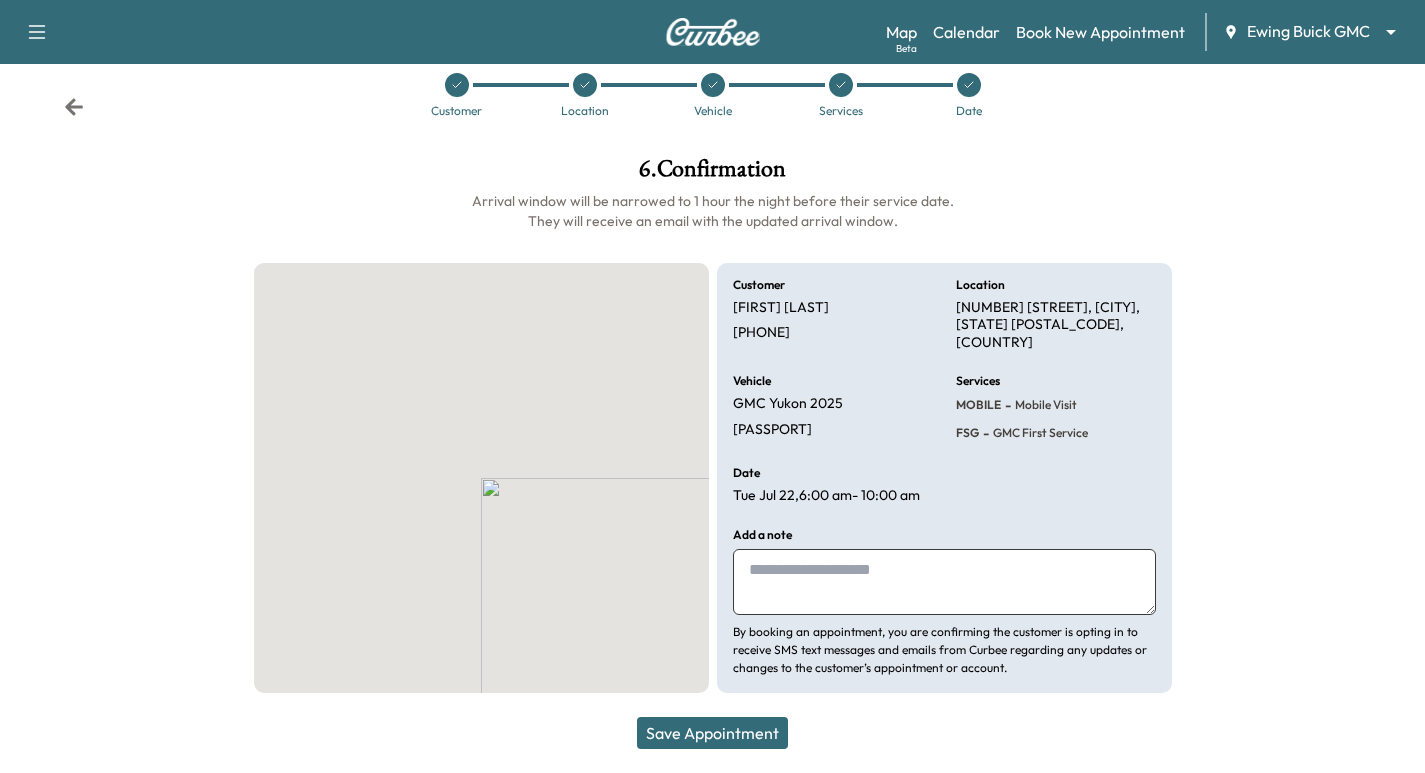 scroll, scrollTop: 21, scrollLeft: 0, axis: vertical 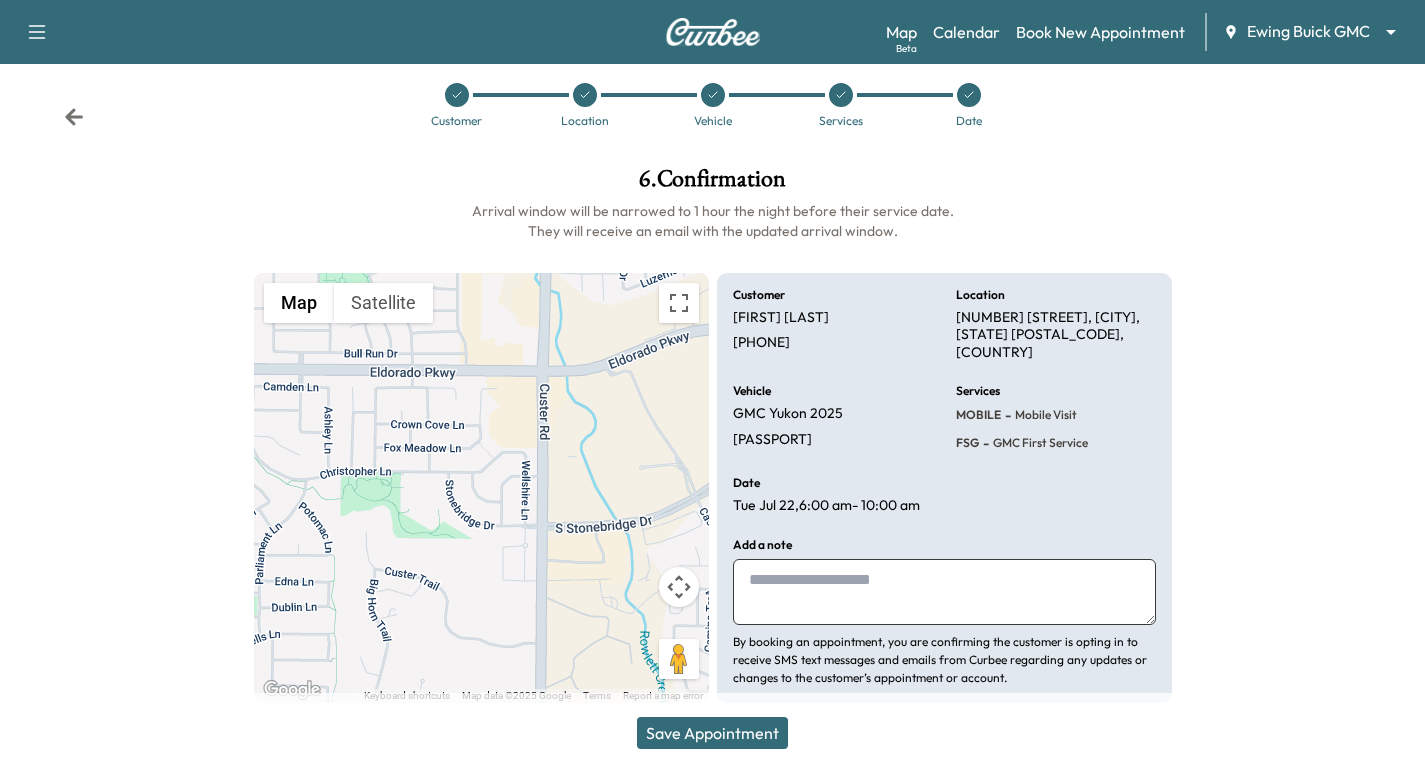 click on "Save Appointment" at bounding box center (712, 733) 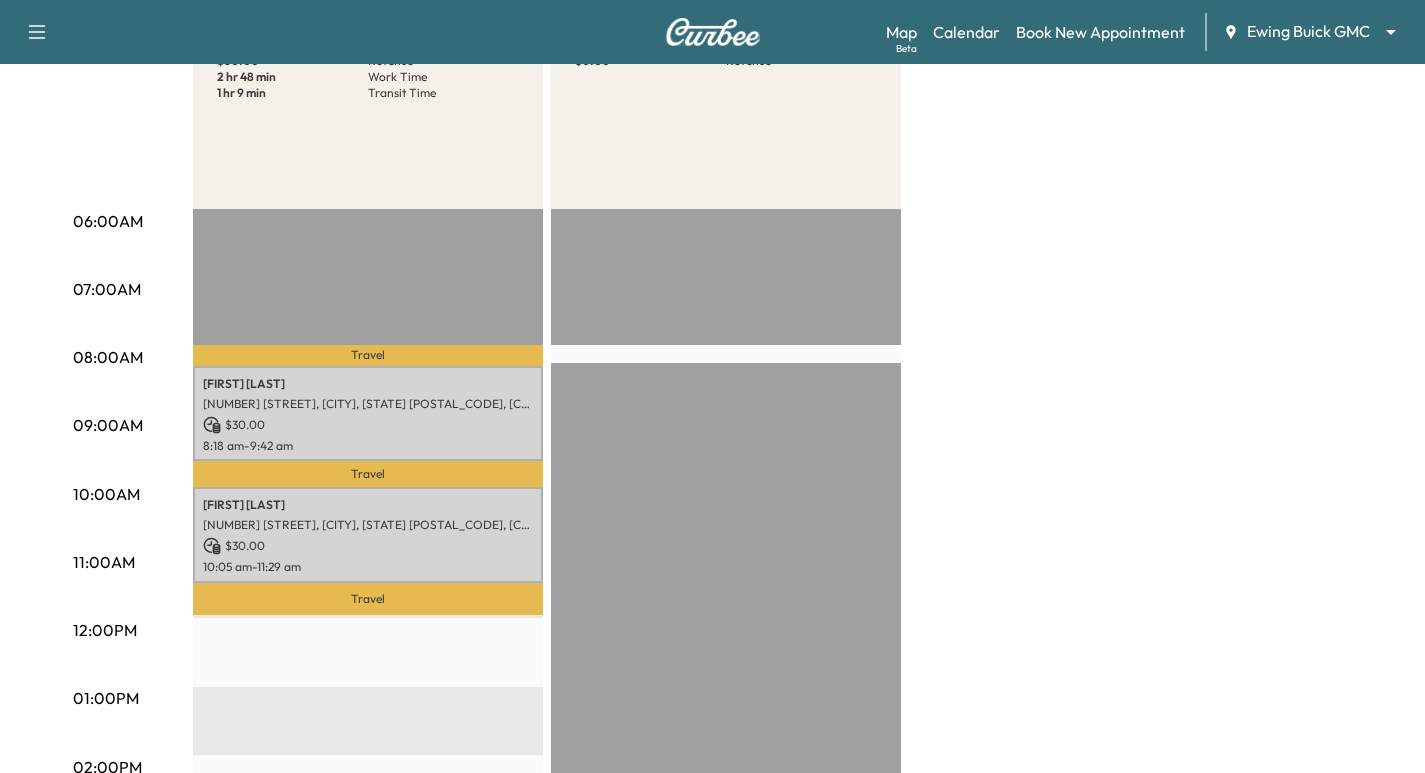 scroll, scrollTop: 250, scrollLeft: 0, axis: vertical 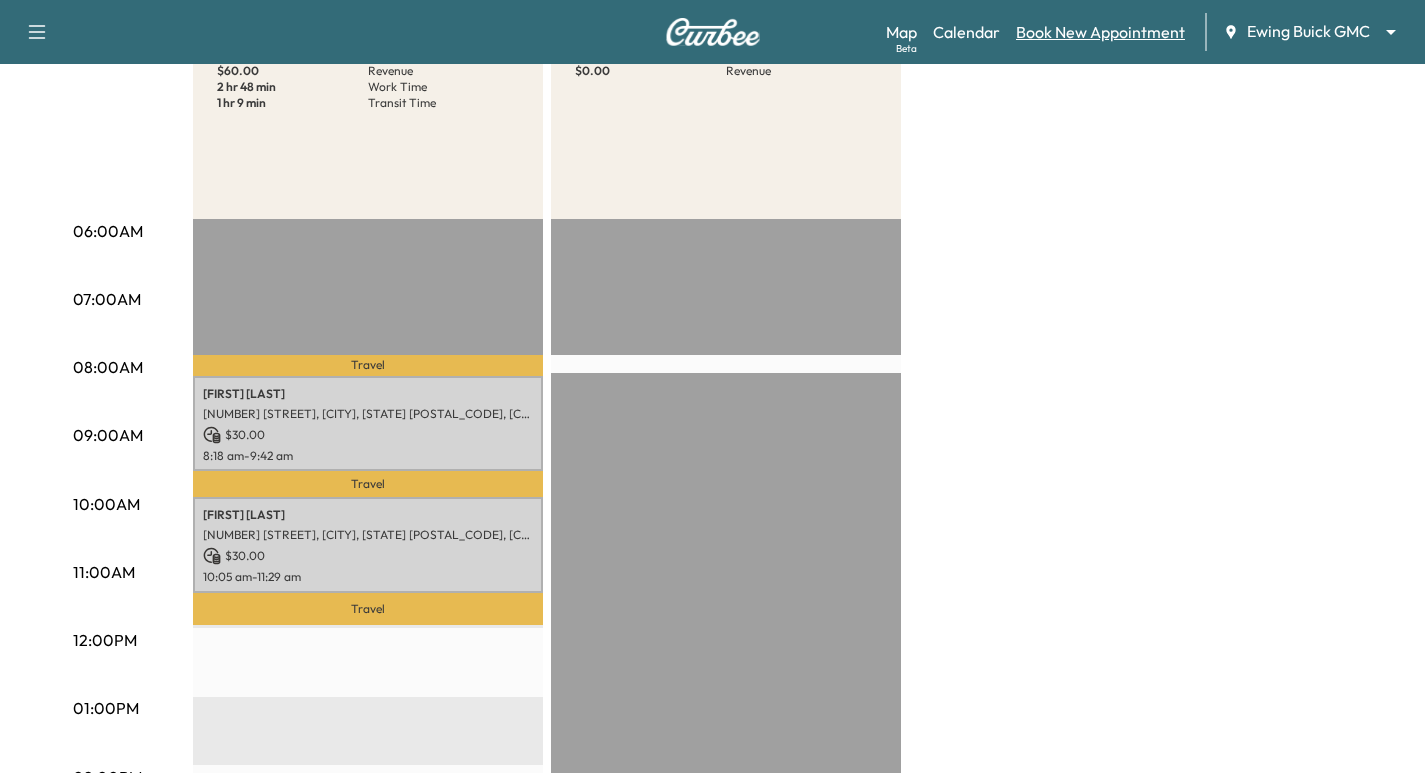click on "Book New Appointment" at bounding box center (1100, 32) 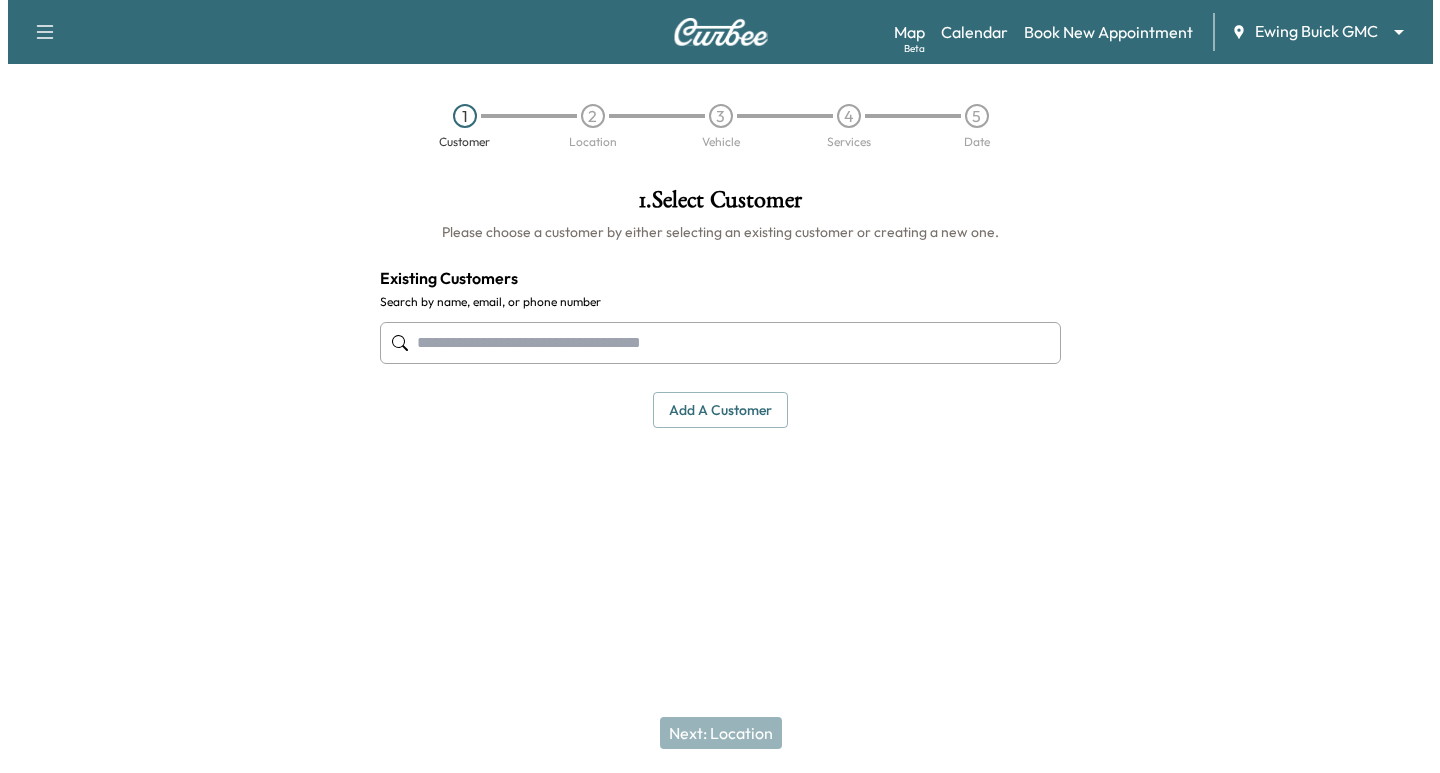 scroll, scrollTop: 0, scrollLeft: 0, axis: both 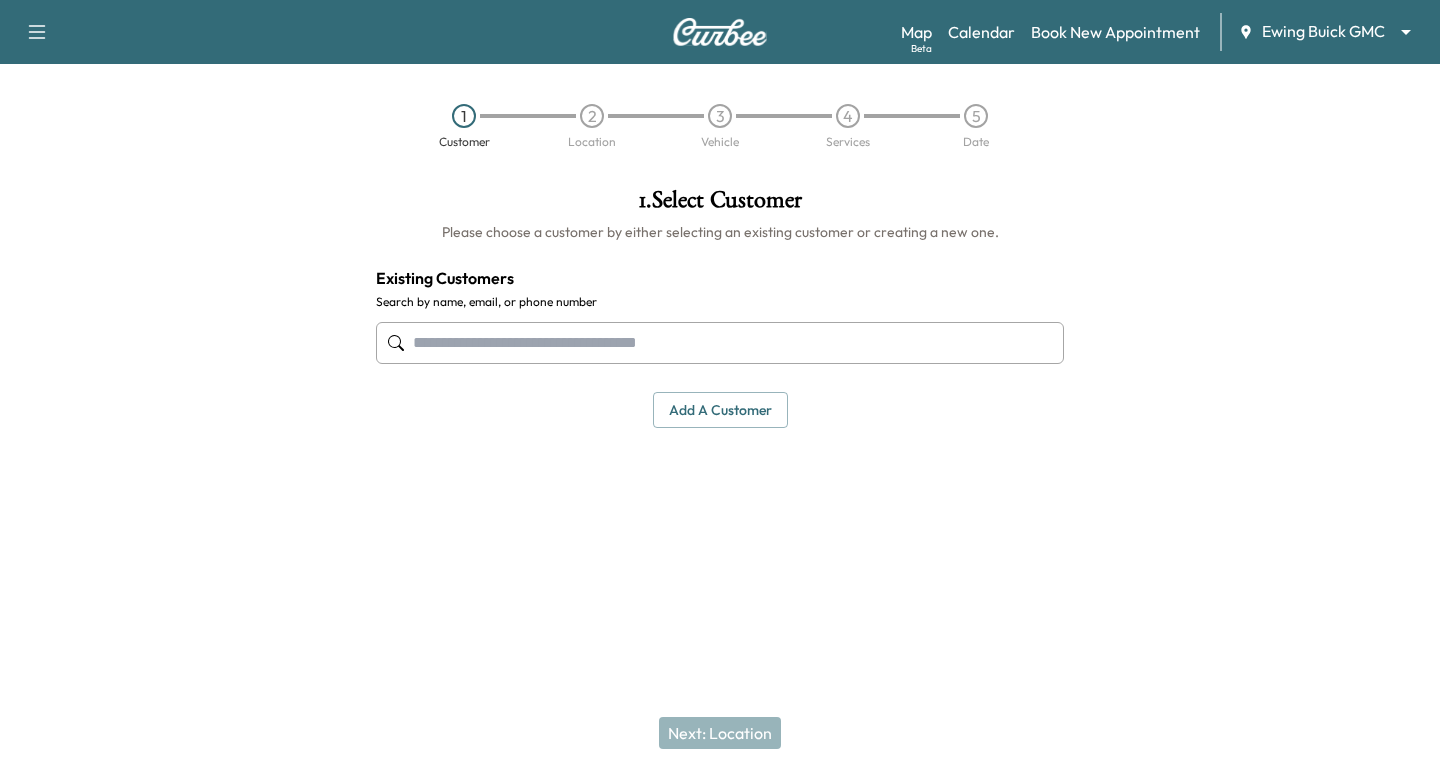 click at bounding box center (720, 343) 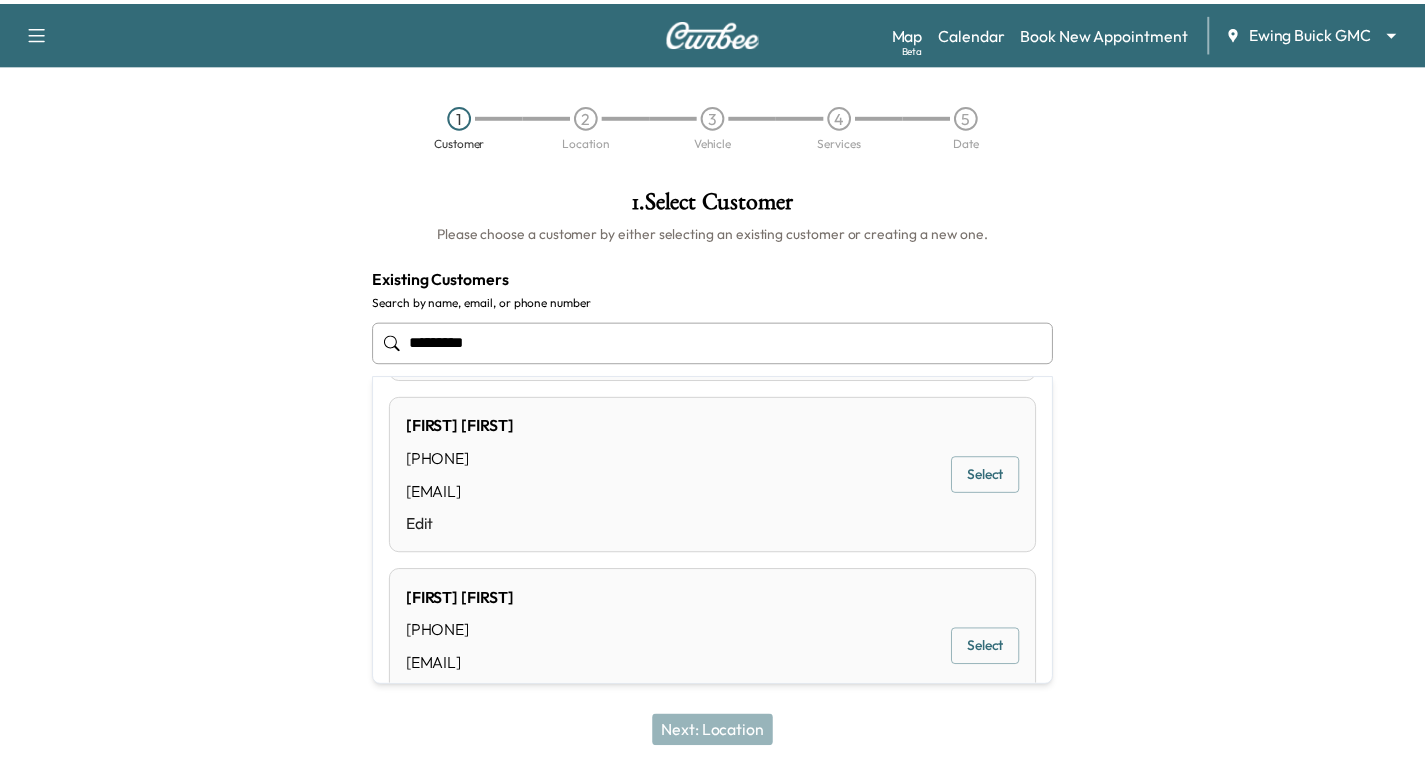 scroll, scrollTop: 150, scrollLeft: 0, axis: vertical 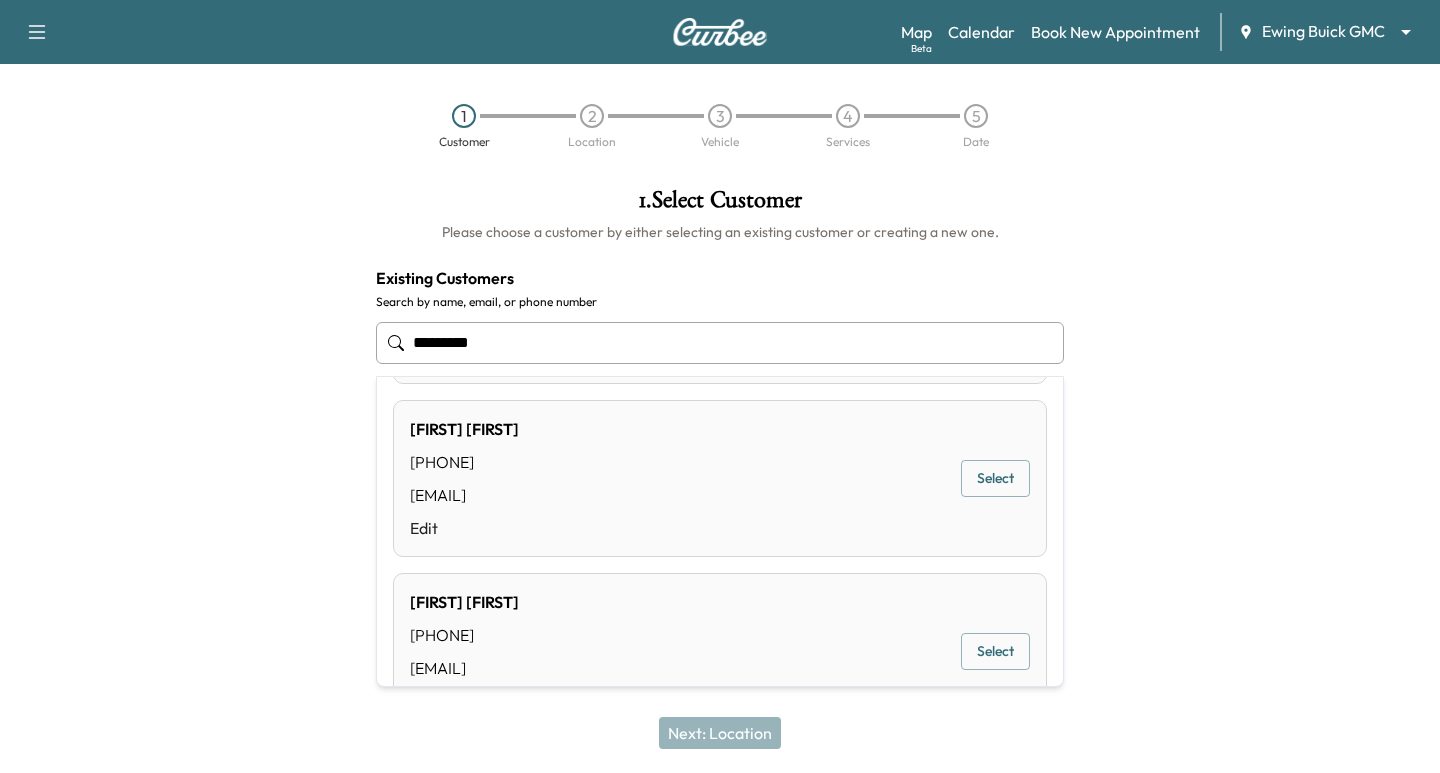 click on "Select" at bounding box center [995, 478] 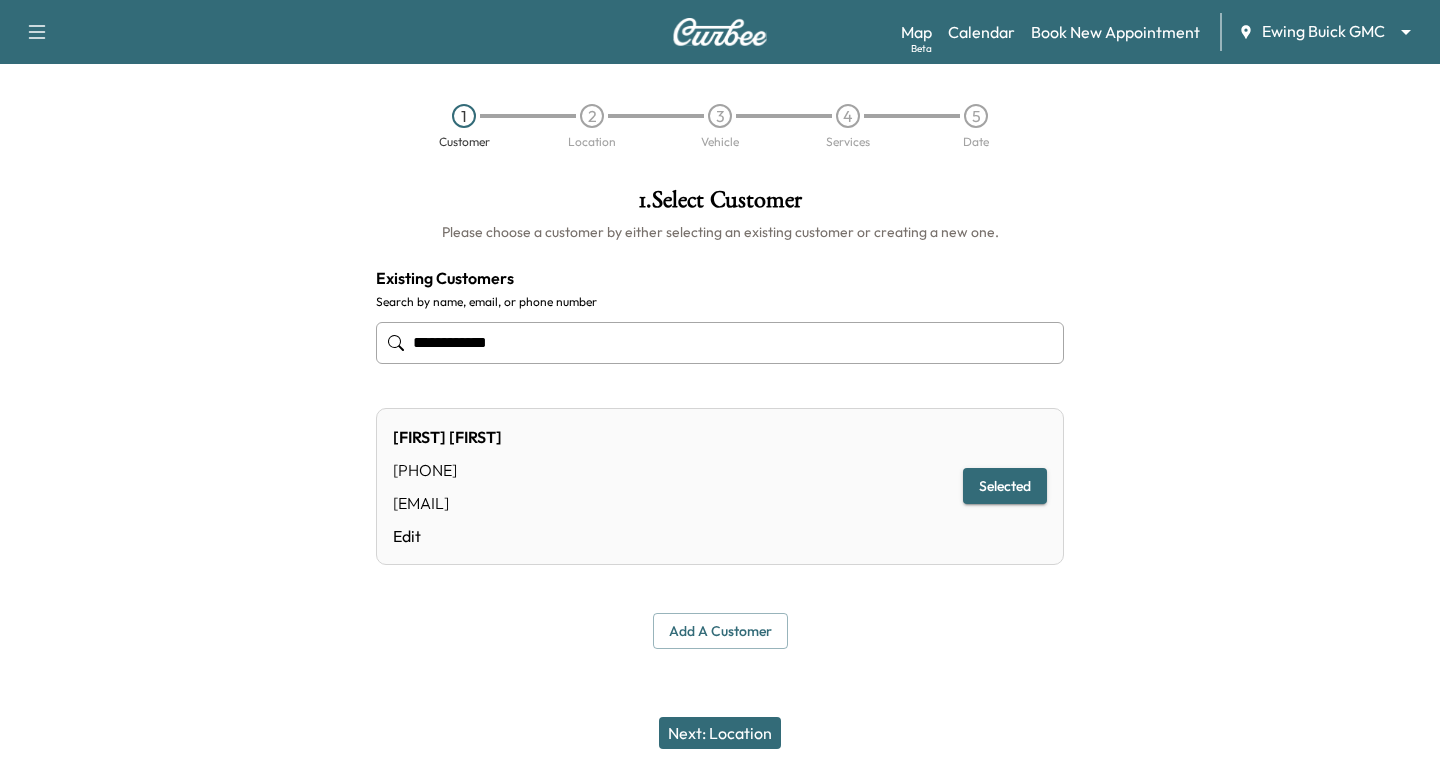 type on "**********" 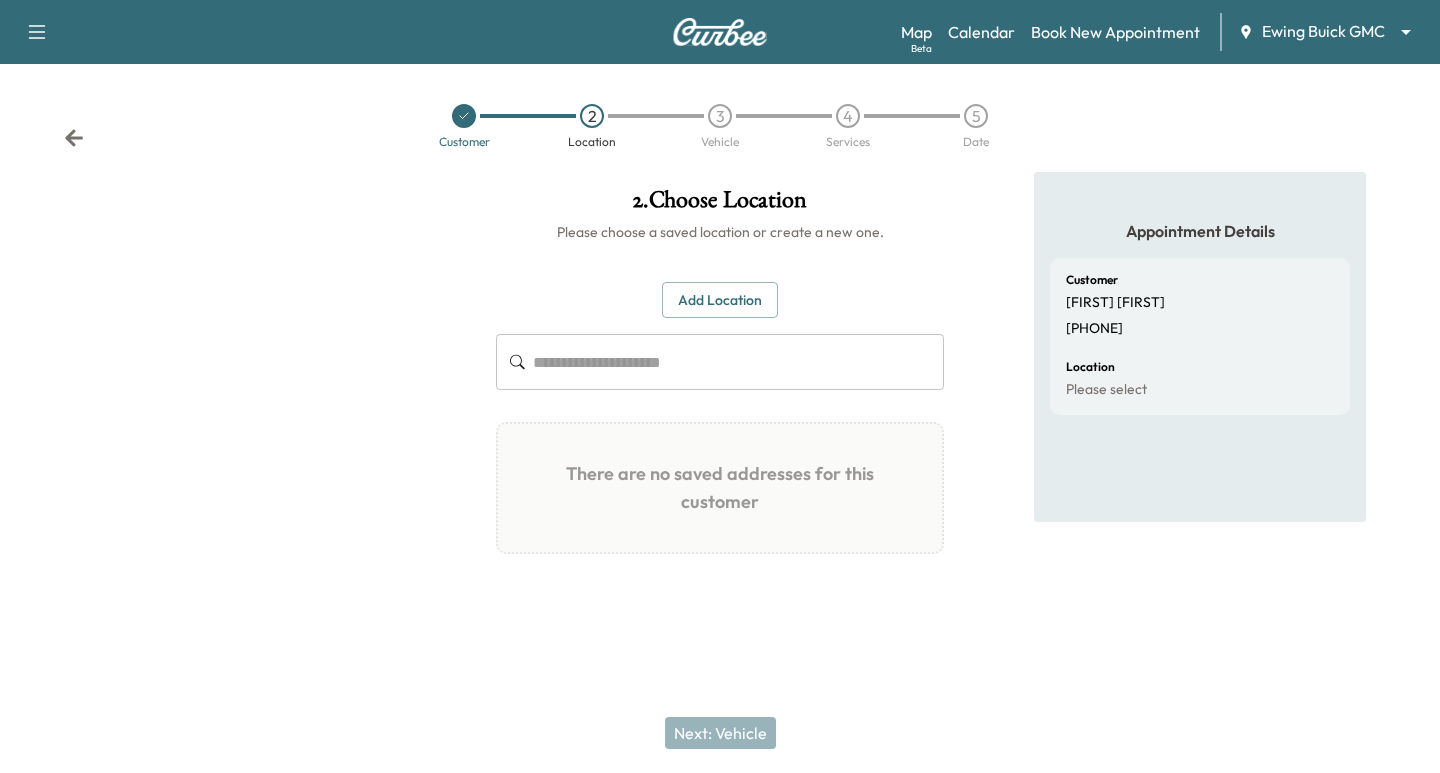 click 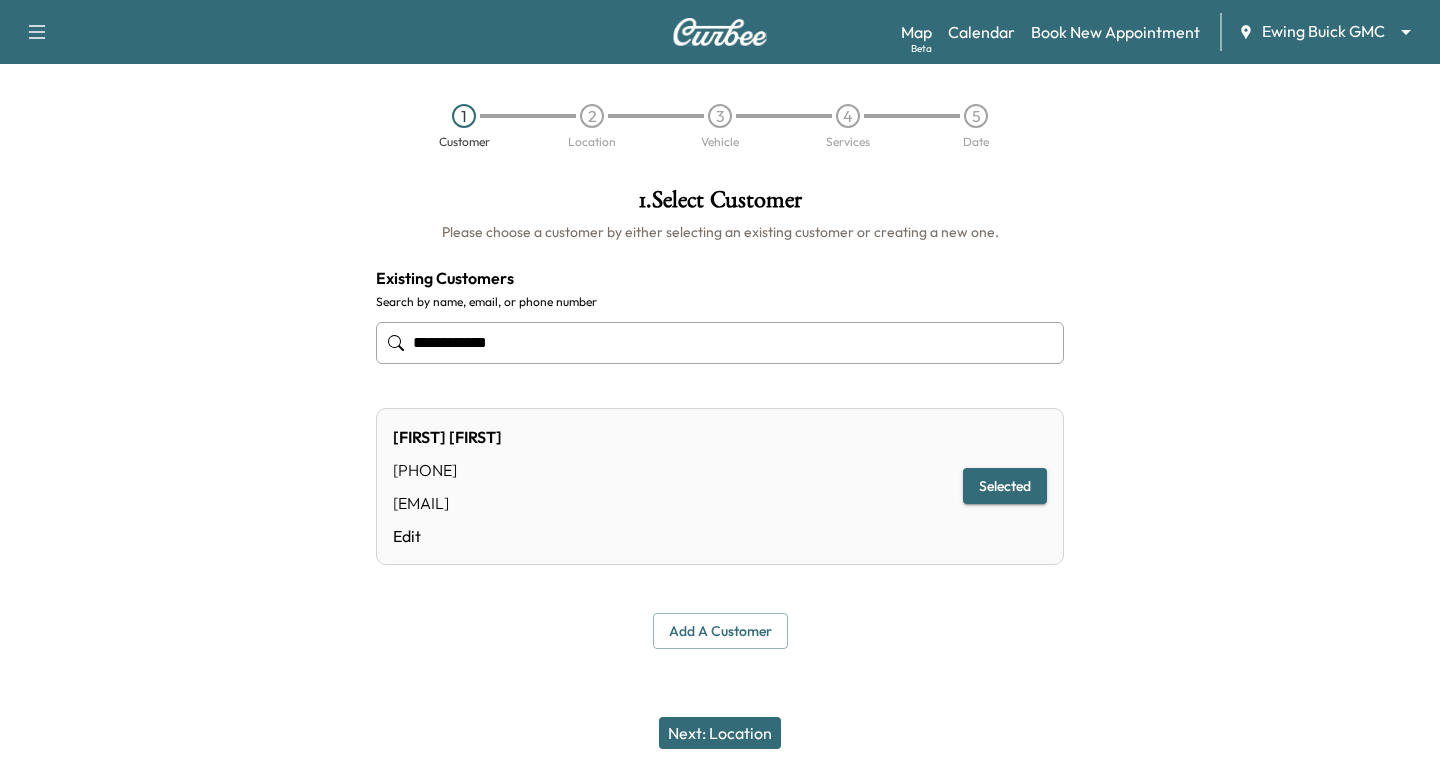 drag, startPoint x: 506, startPoint y: 475, endPoint x: 348, endPoint y: 465, distance: 158.31615 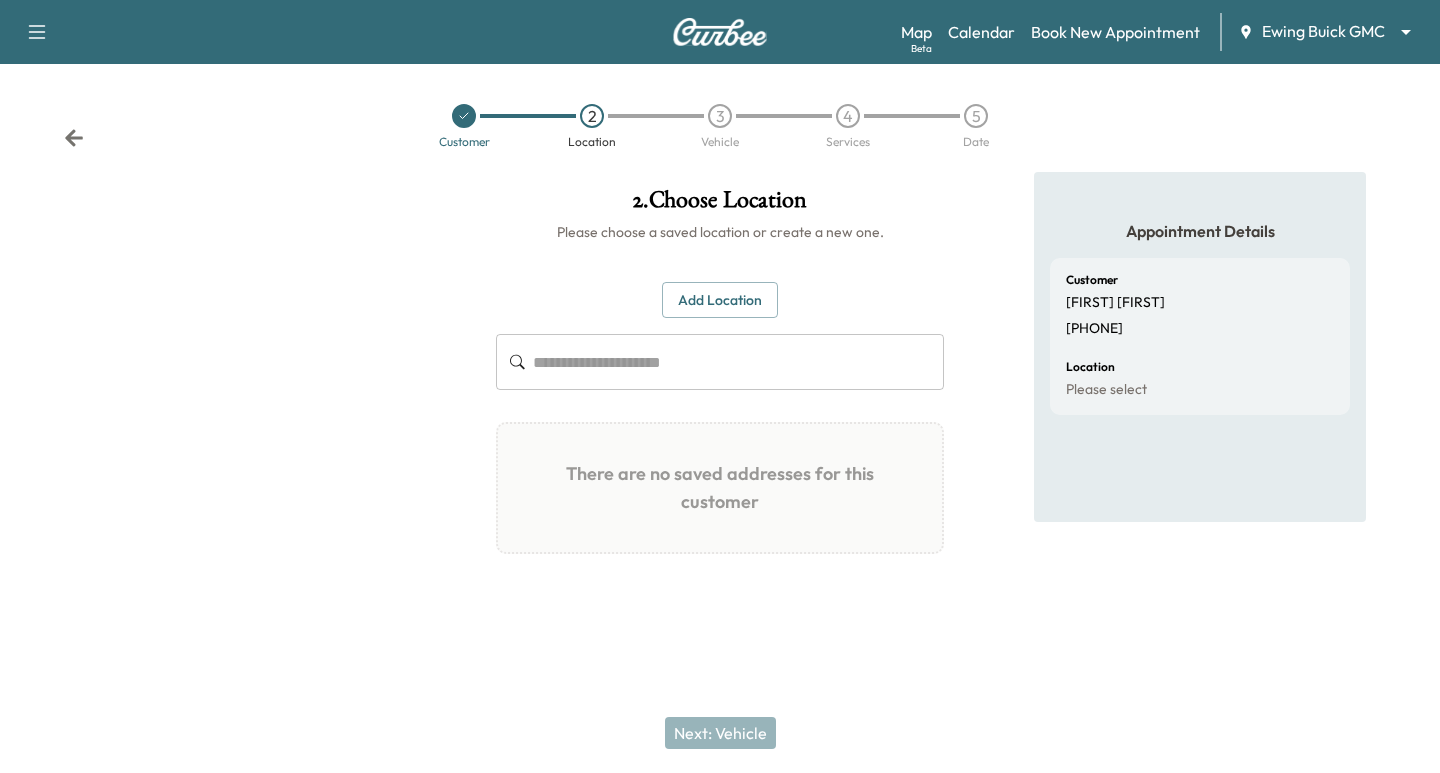 click on "2 .  Choose Location Please choose a saved location or create a new one. Add Location ​ There are no saved addresses for this customer Add a Location Add your service location first Cancel Save & Close Next: Vehicle" at bounding box center (720, 399) 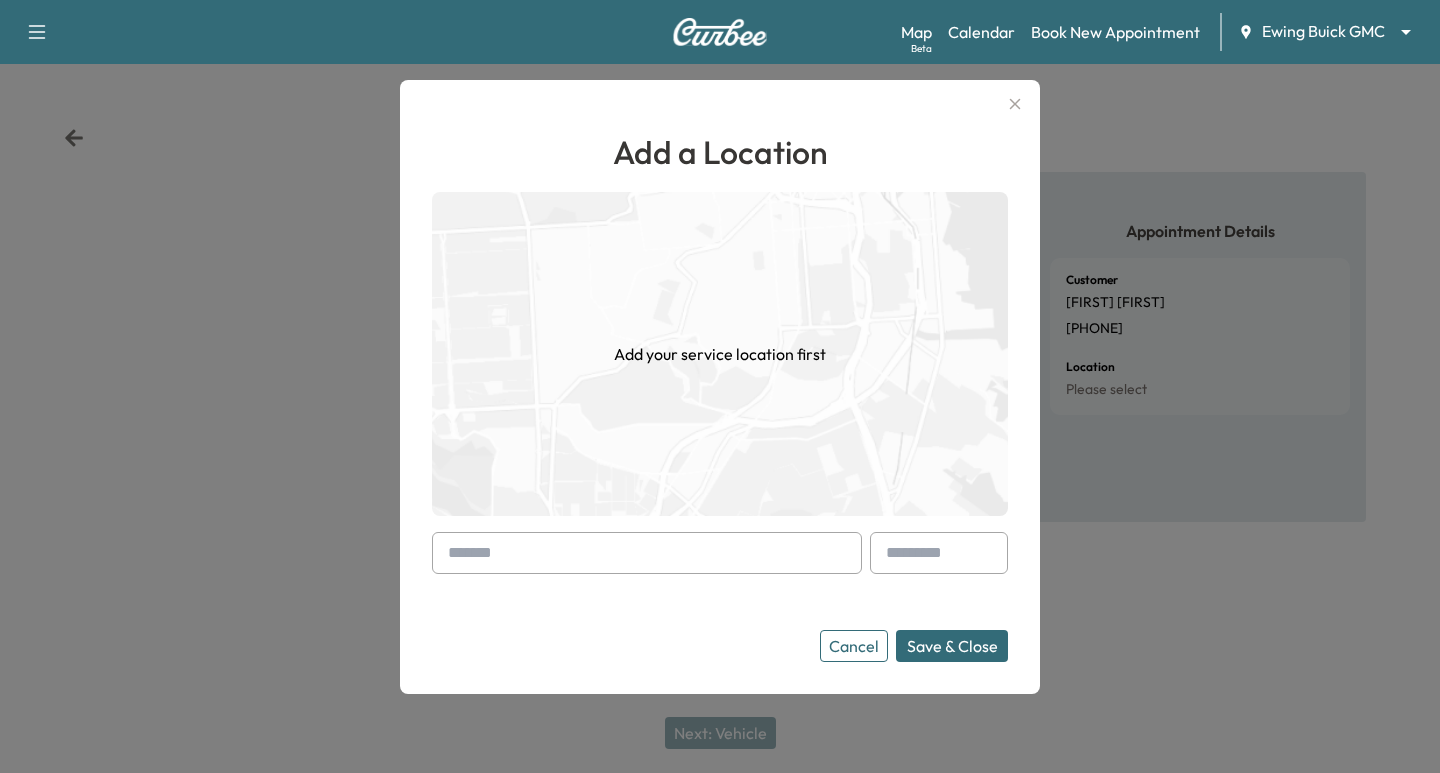 paste on "**********" 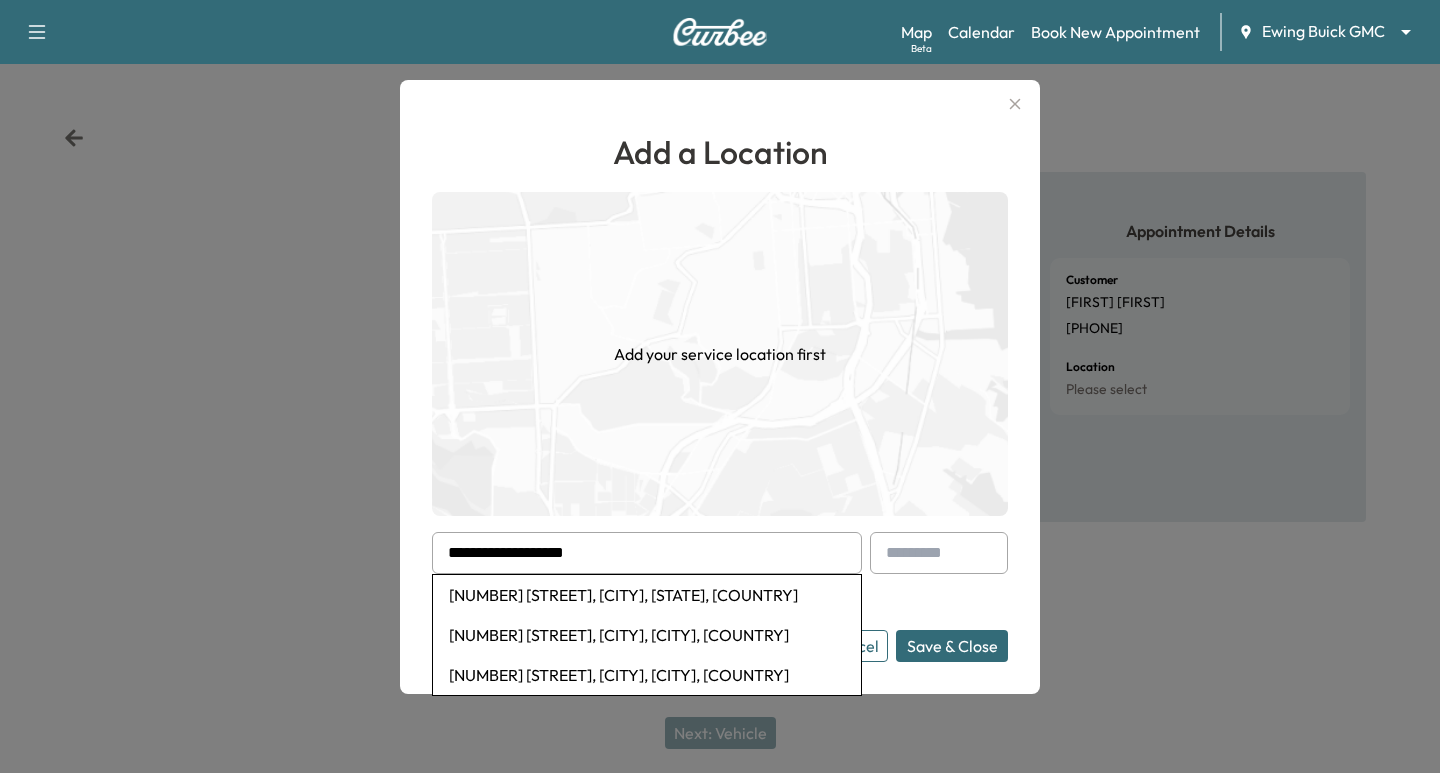 click on "[NUMBER] [STREET], [CITY], [STATE], [COUNTRY]" at bounding box center (647, 595) 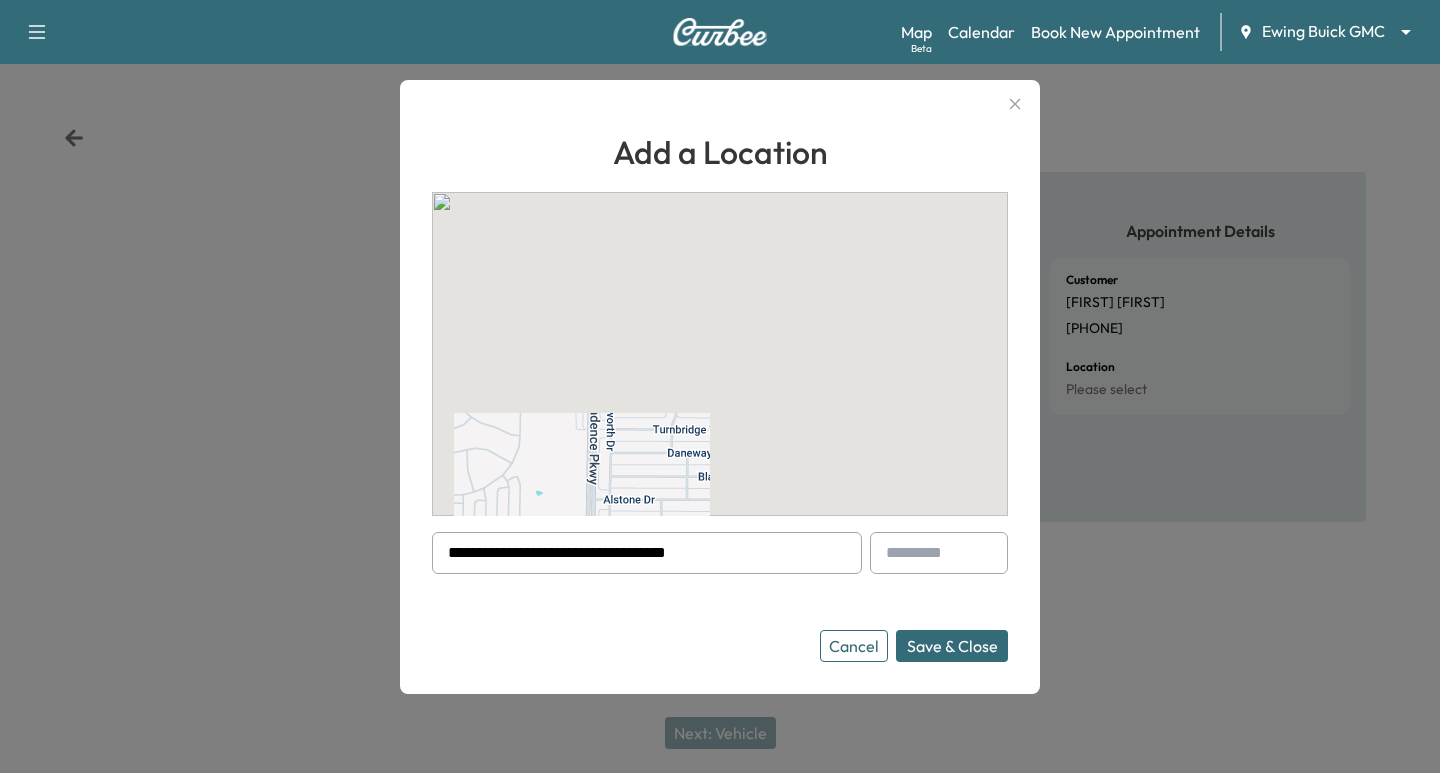 click on "Save & Close" at bounding box center (952, 646) 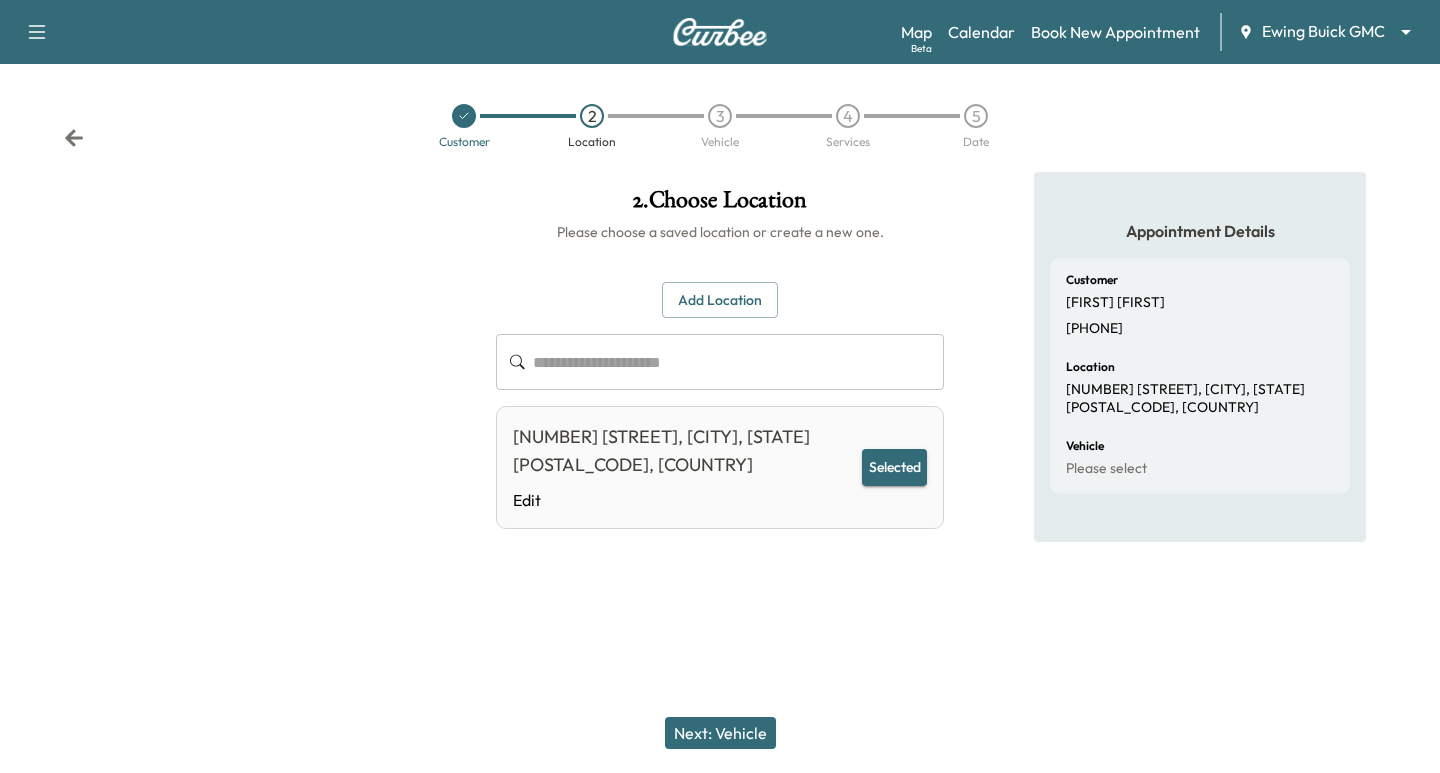 click on "Next: Vehicle" at bounding box center (720, 733) 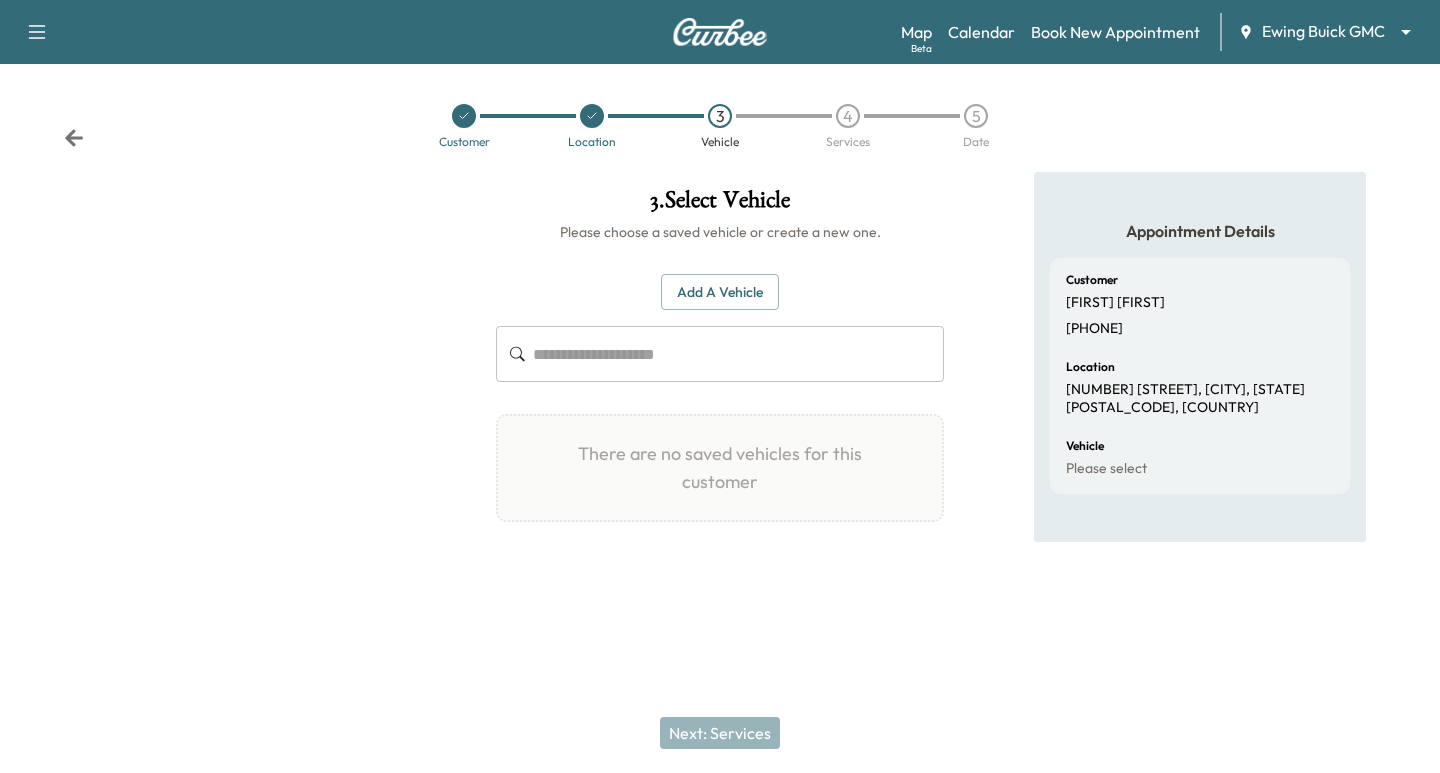 click on "Add a Vehicle" at bounding box center (720, 292) 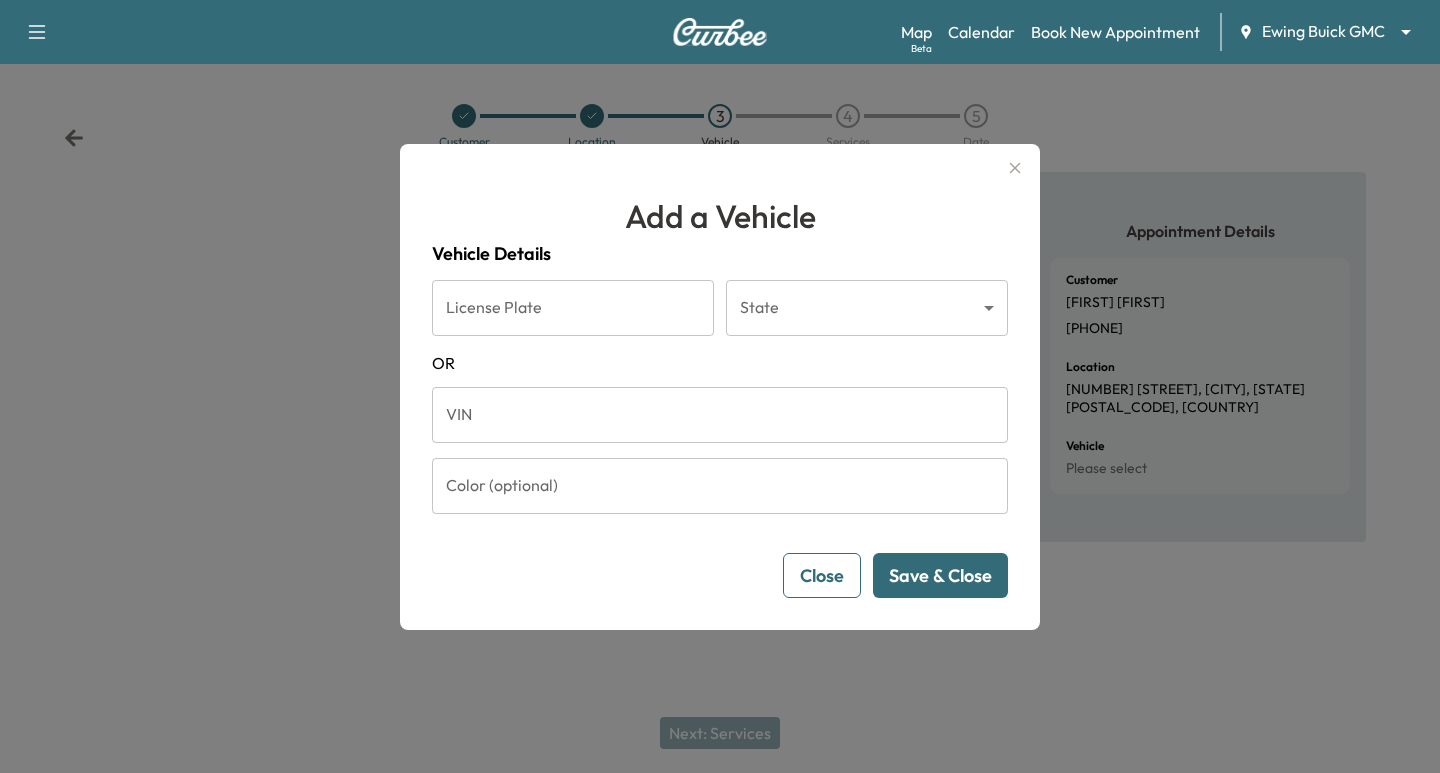 click on "VIN" at bounding box center (720, 415) 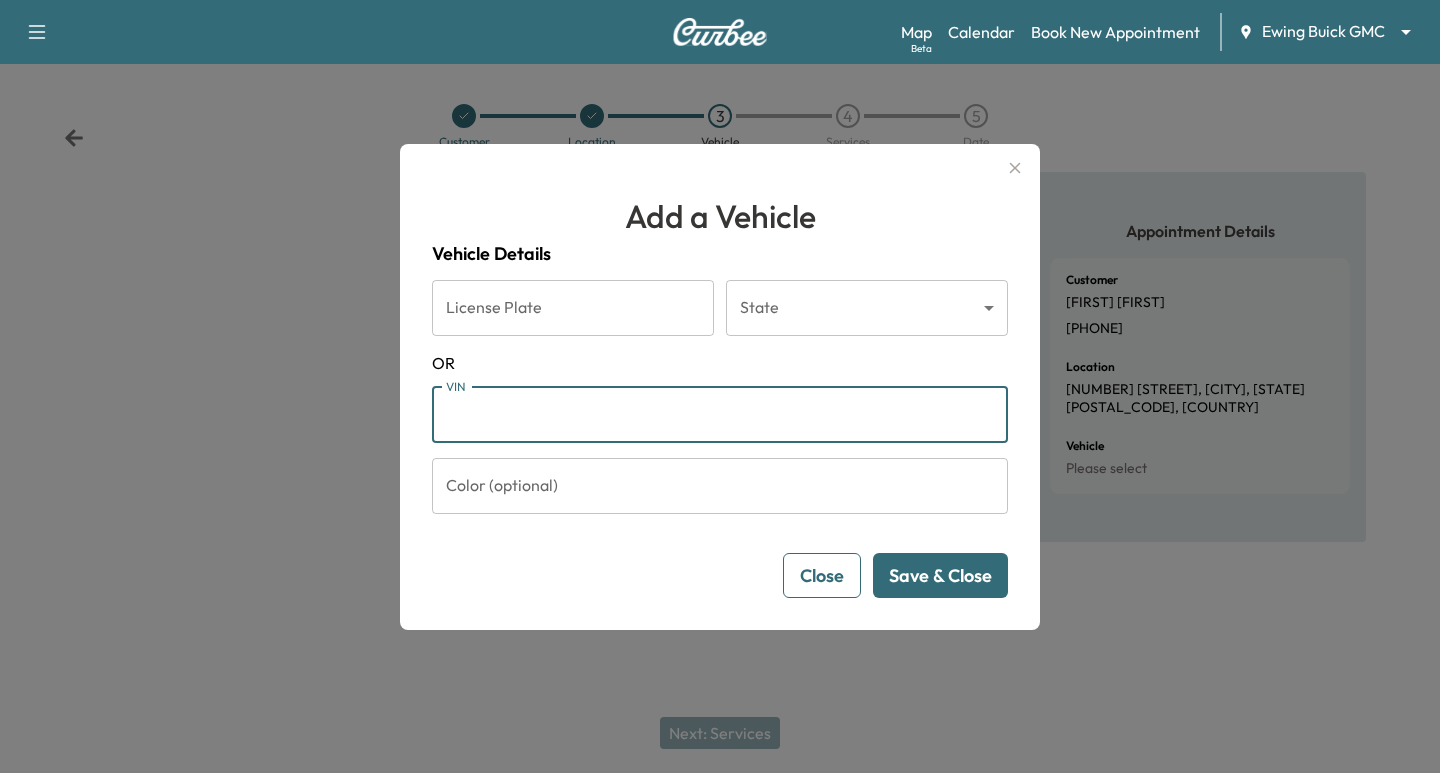 paste on "**********" 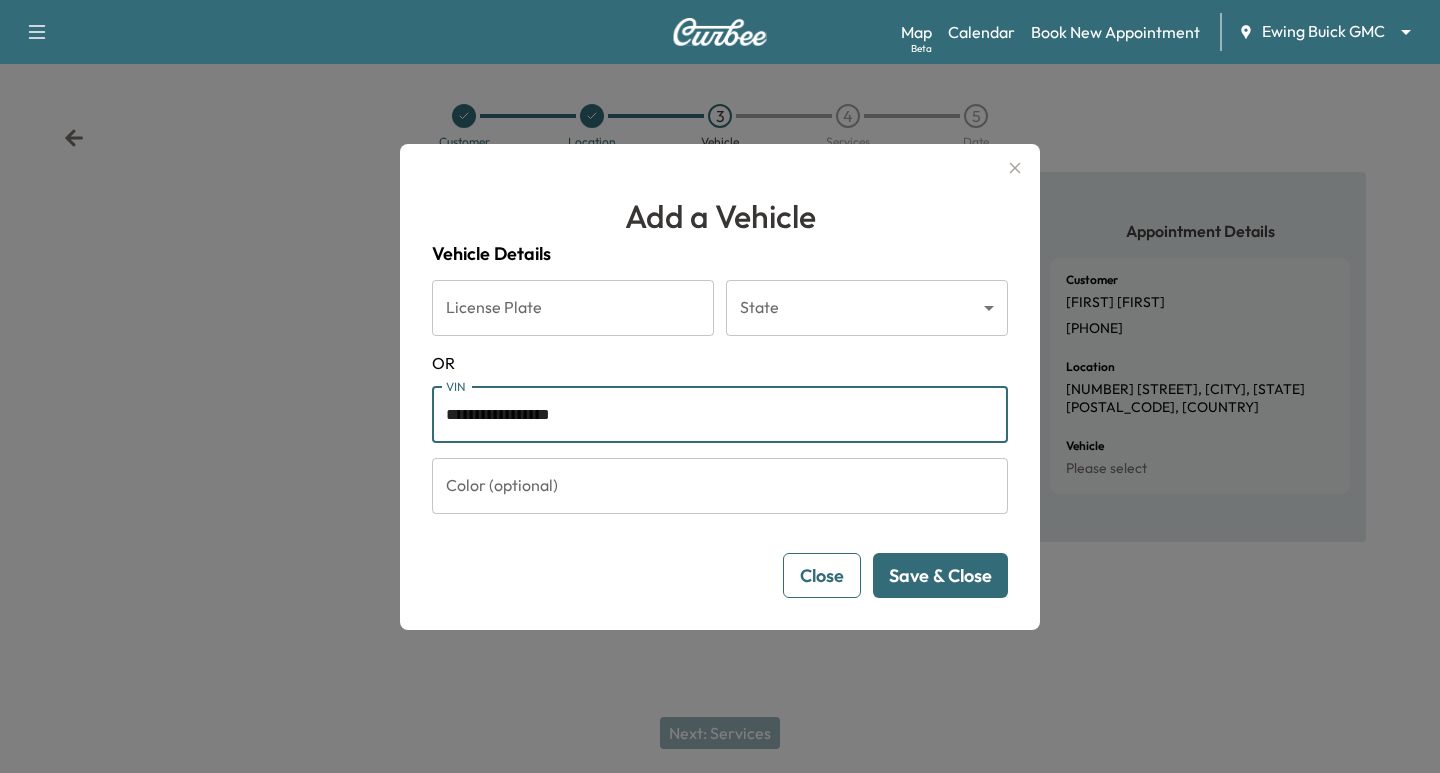 type on "**********" 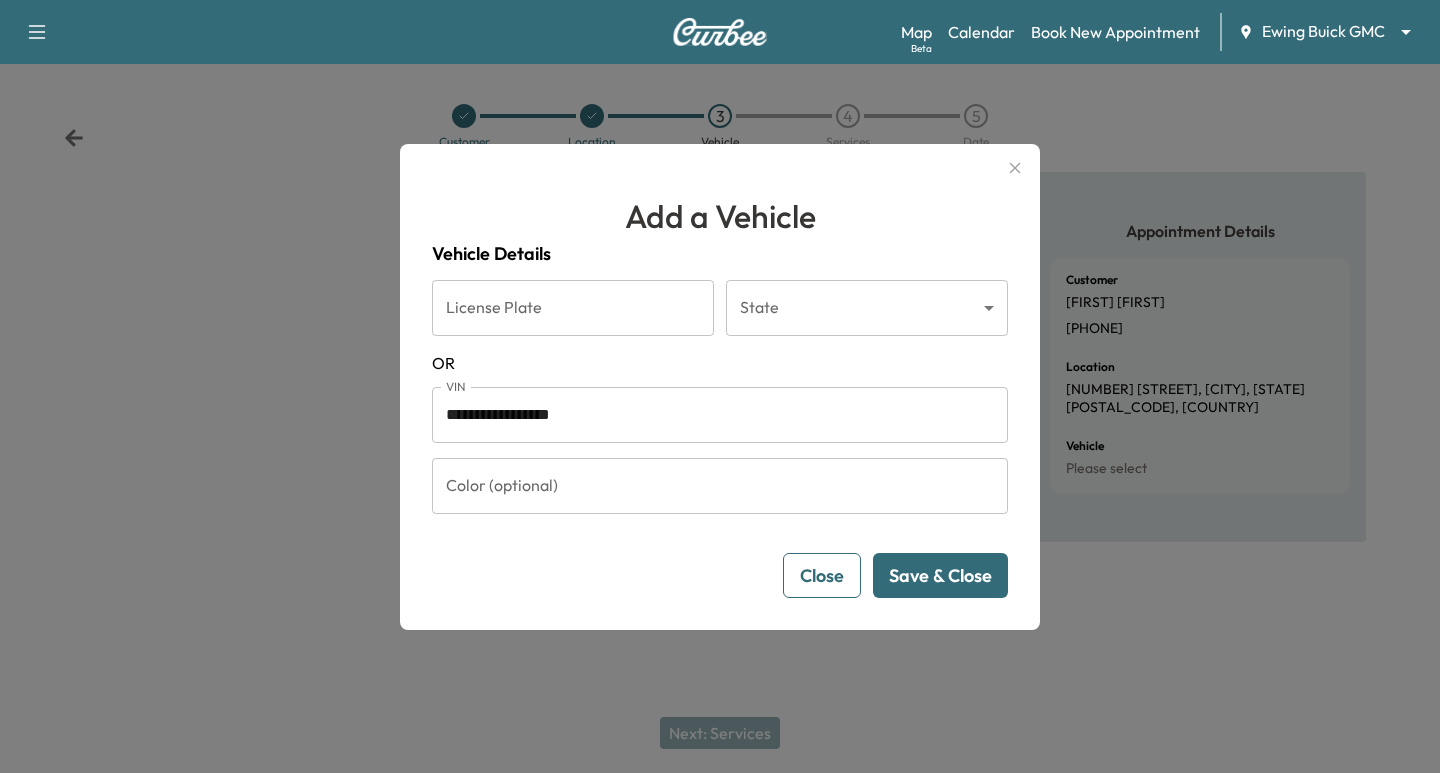 click on "Save & Close" at bounding box center (940, 575) 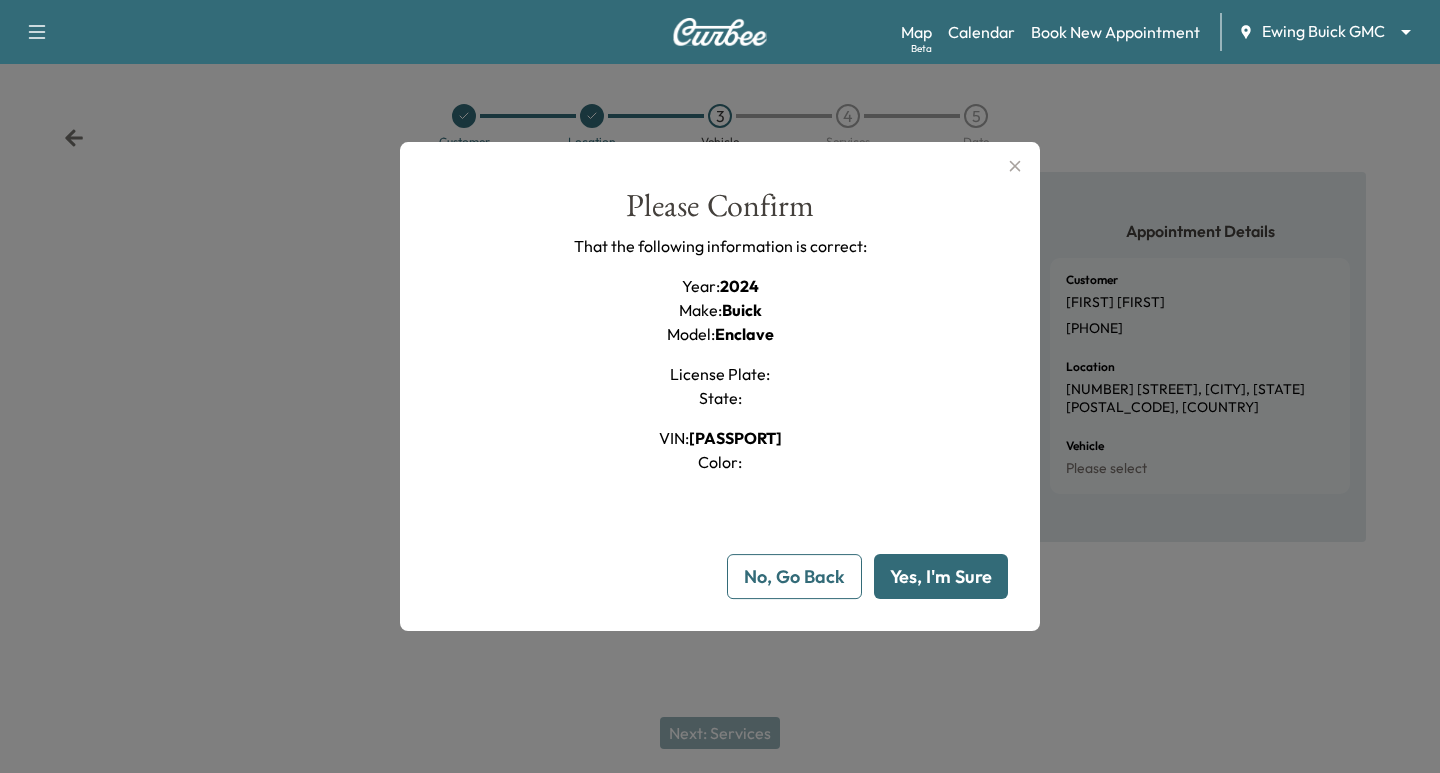 click on "Yes, I'm Sure" at bounding box center [941, 576] 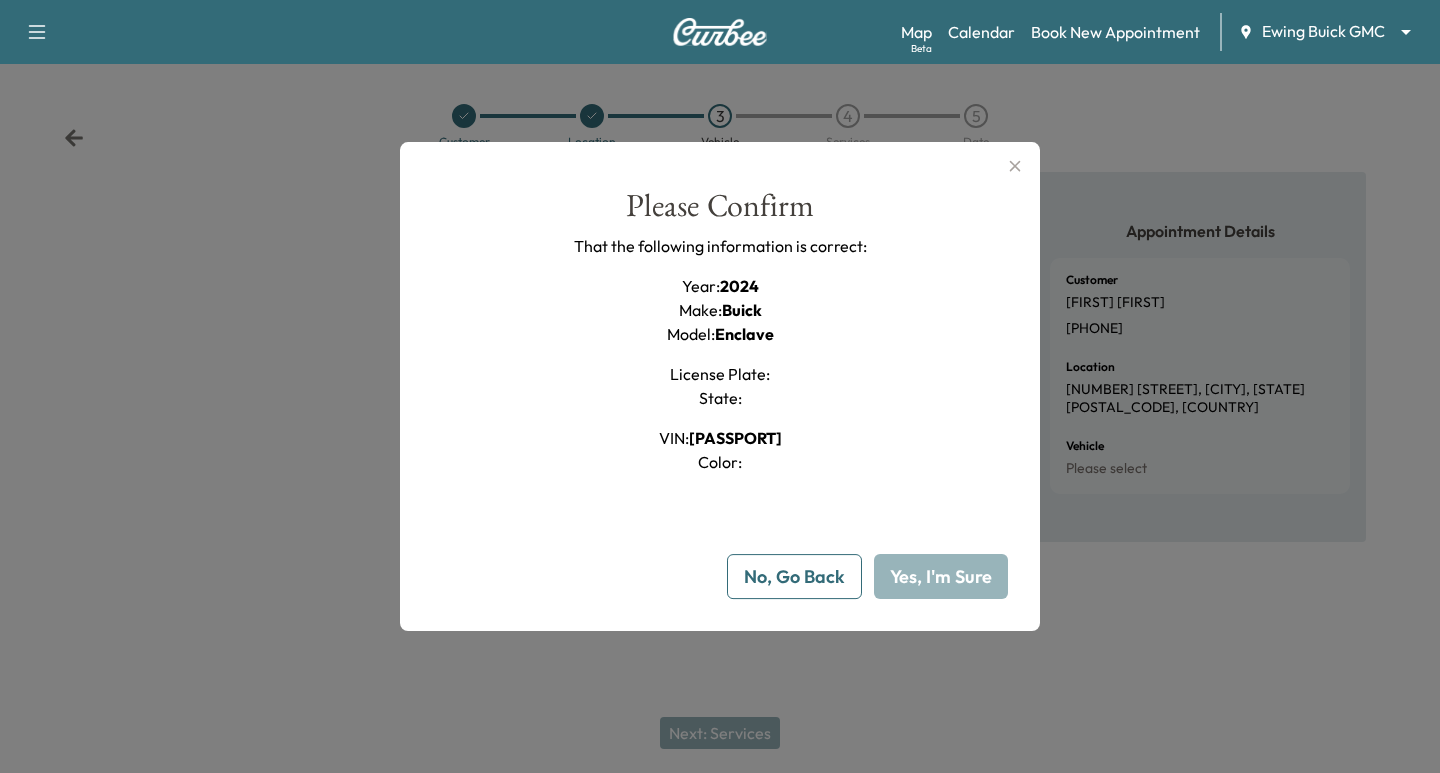 type 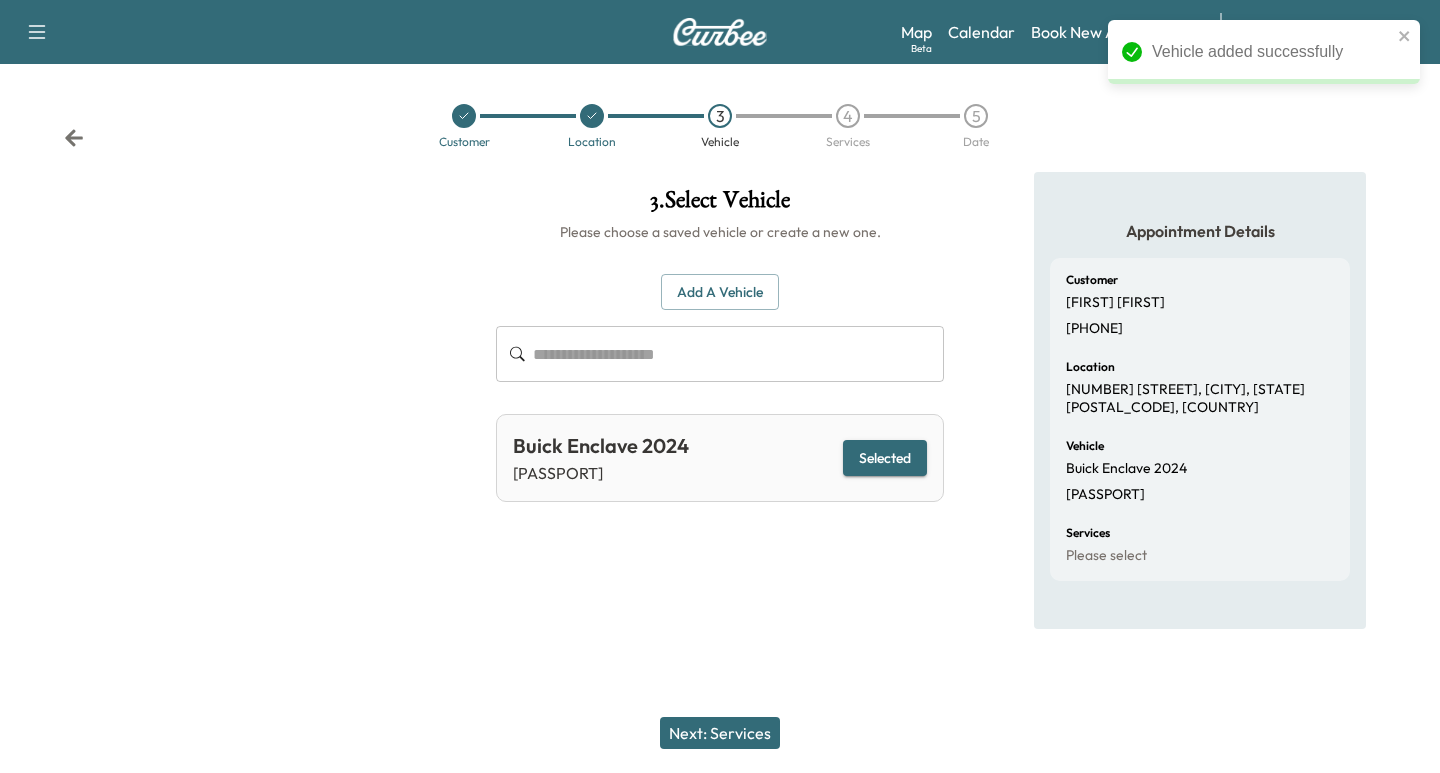 click on "Next: Services" at bounding box center [720, 733] 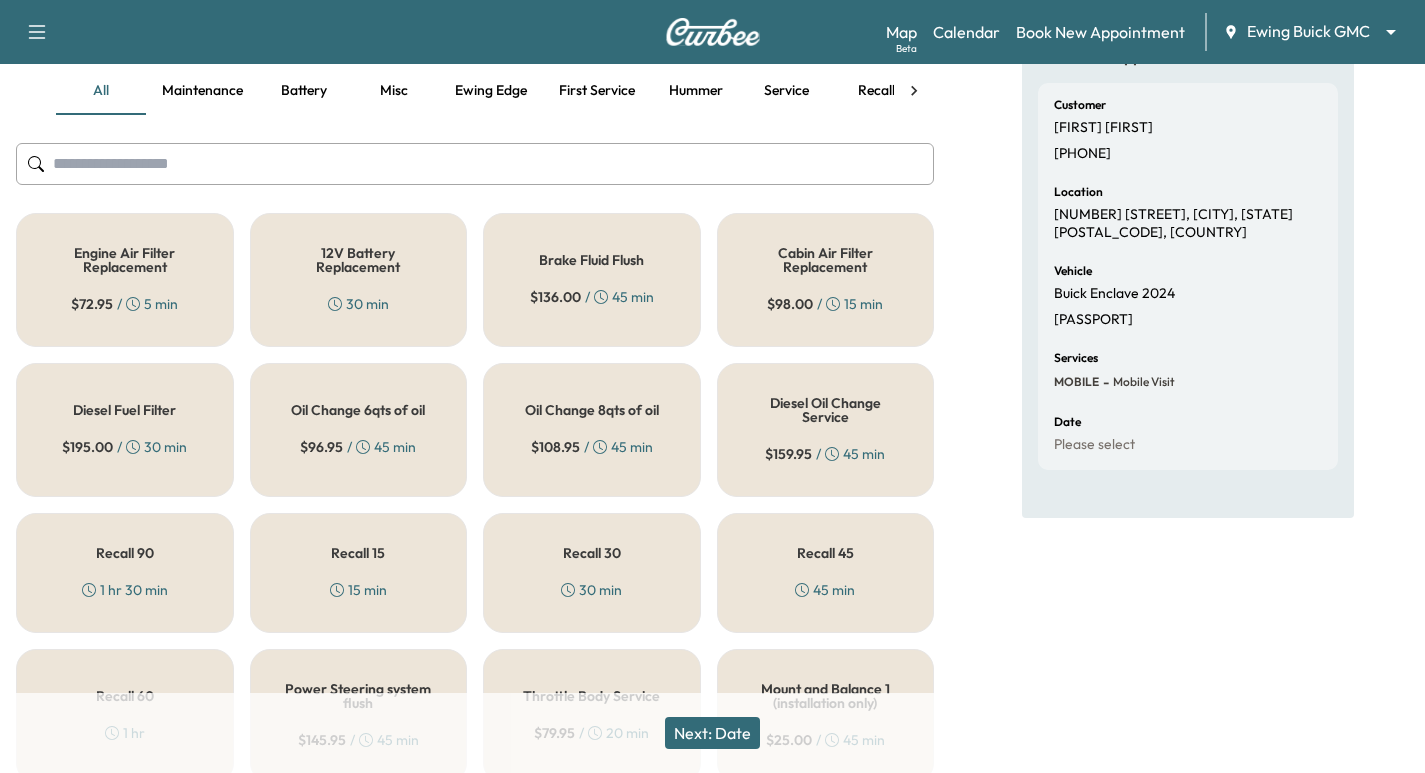 scroll, scrollTop: 125, scrollLeft: 0, axis: vertical 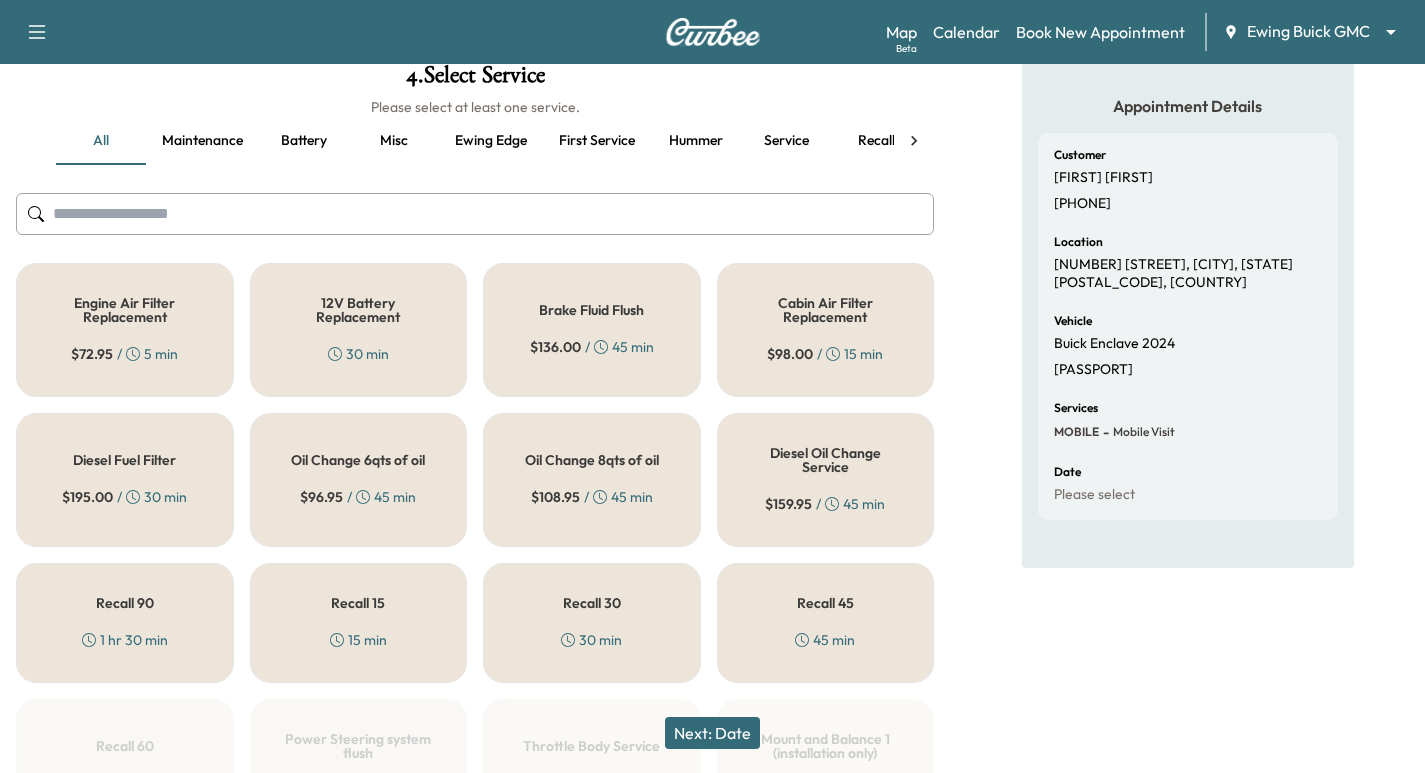 click on "Recall 30 30 min" at bounding box center (592, 623) 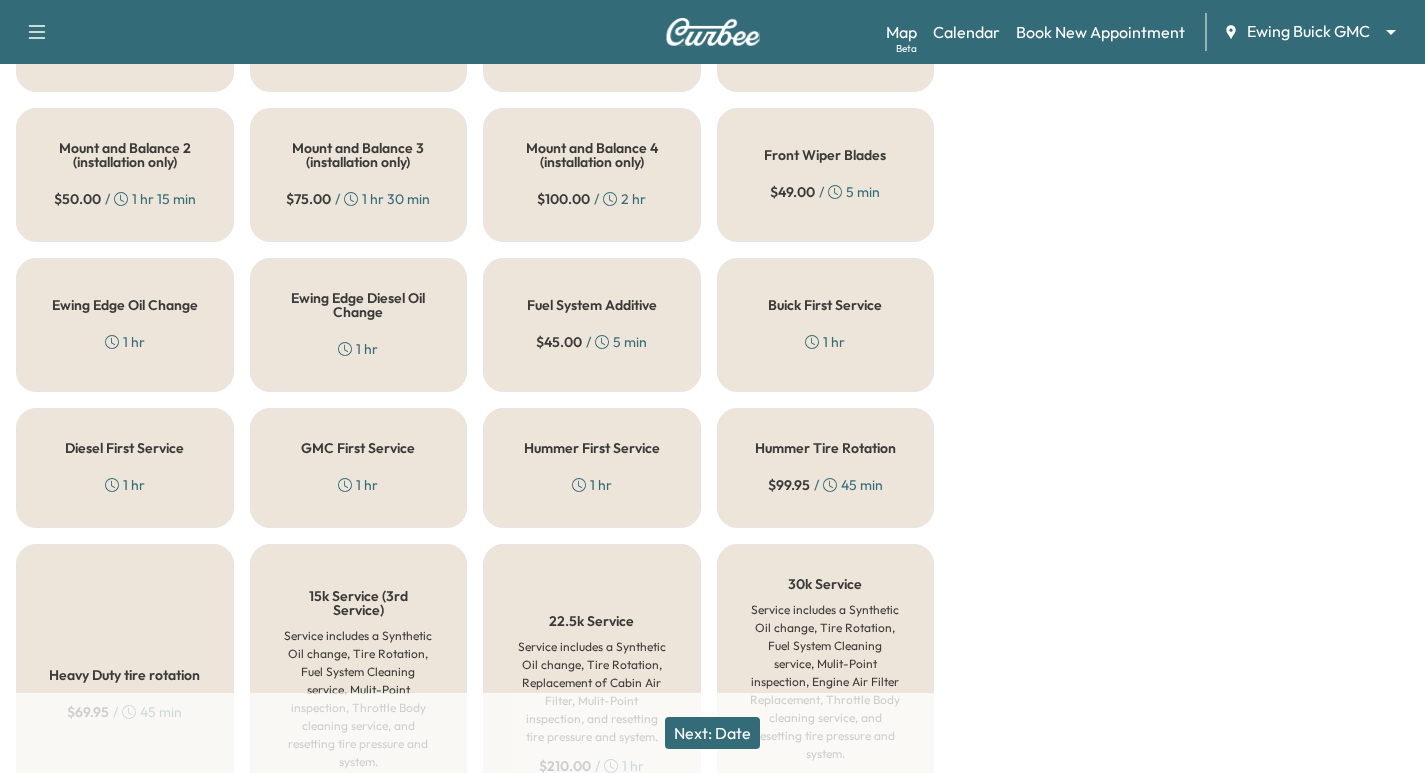 scroll, scrollTop: 875, scrollLeft: 0, axis: vertical 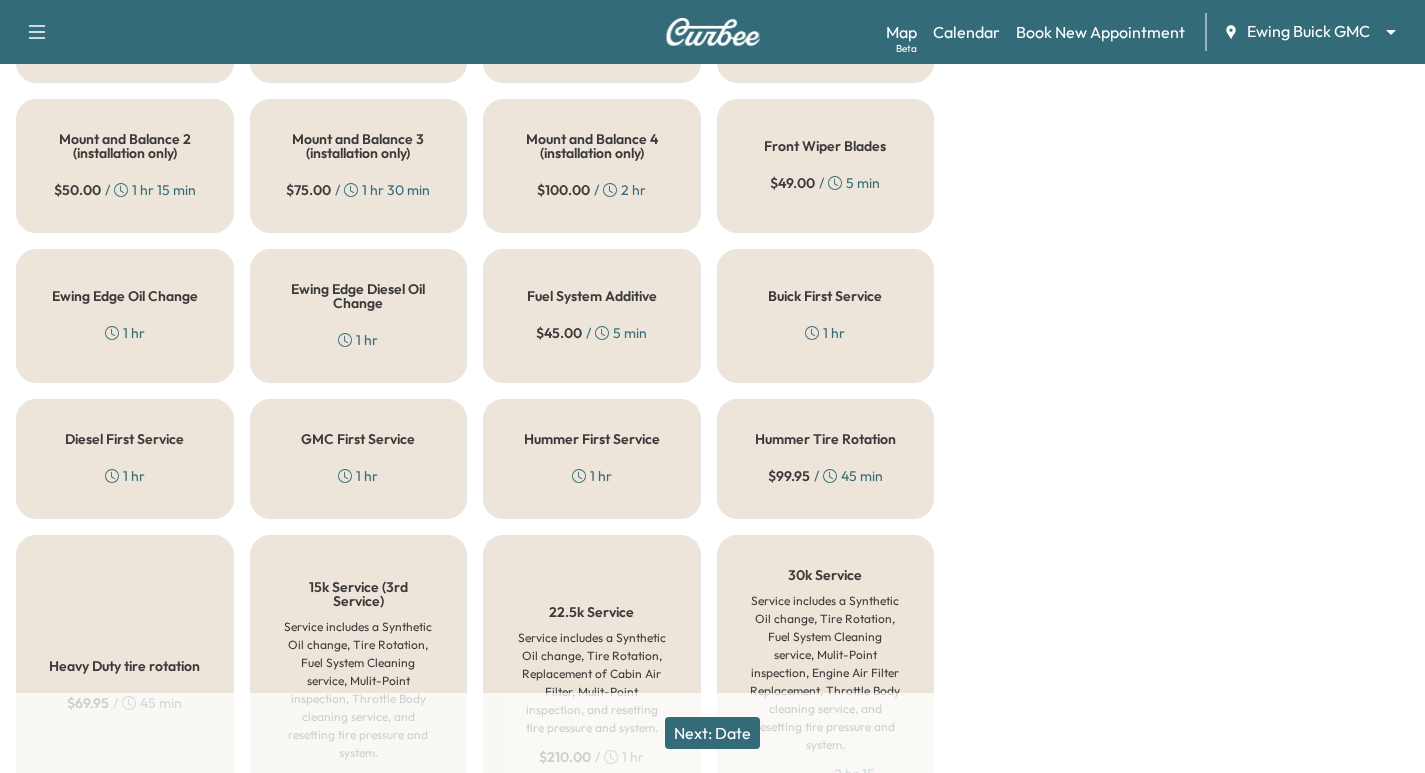 click on "Buick First Service" at bounding box center (825, 296) 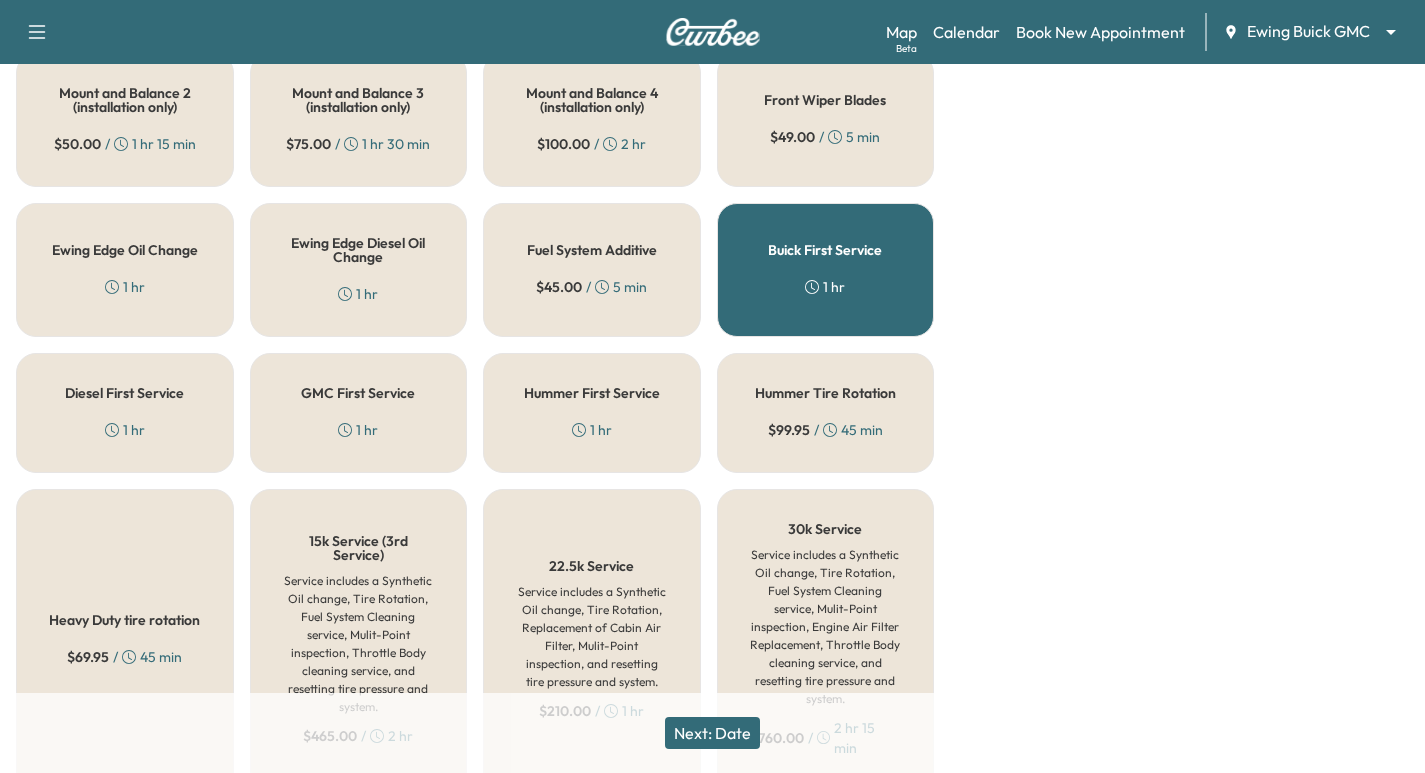 click on "Next: Date" at bounding box center (712, 733) 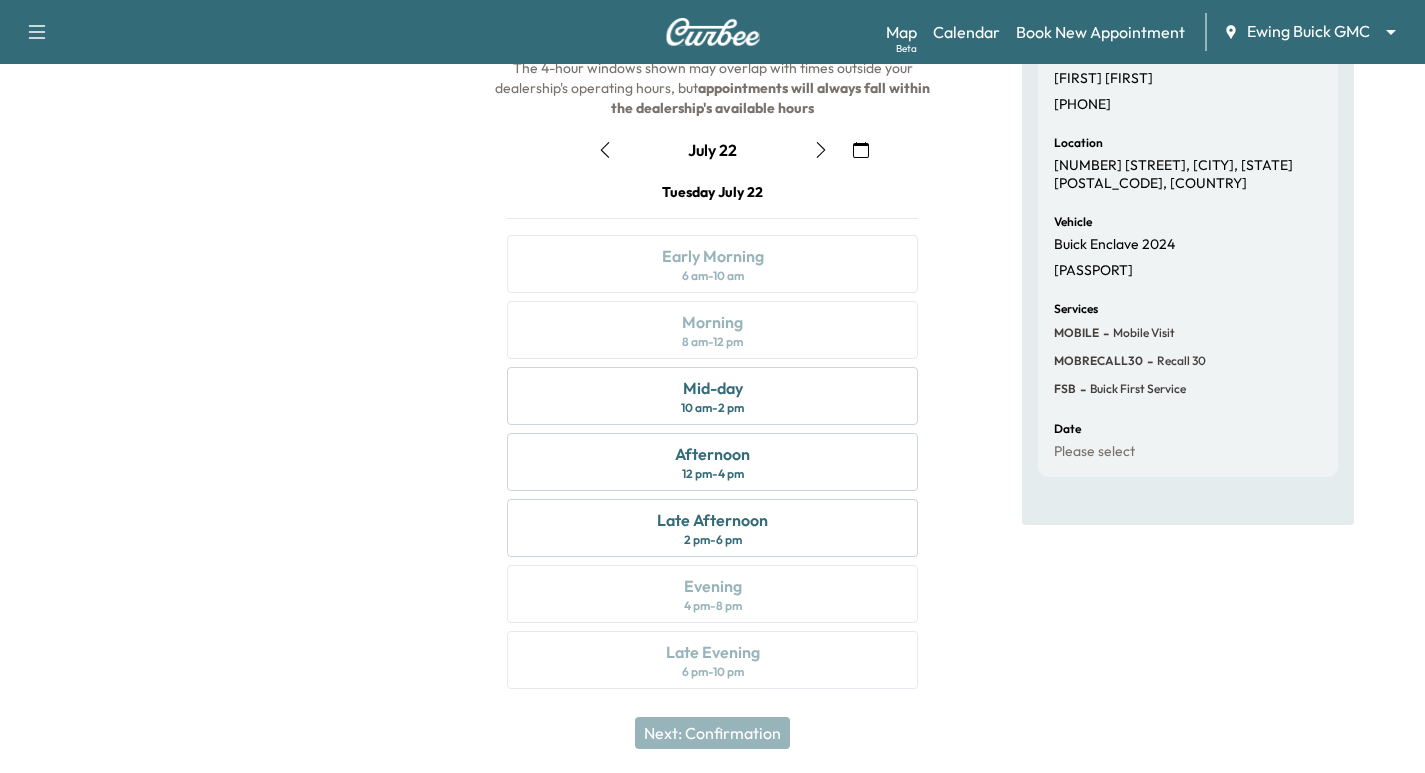 scroll, scrollTop: 228, scrollLeft: 0, axis: vertical 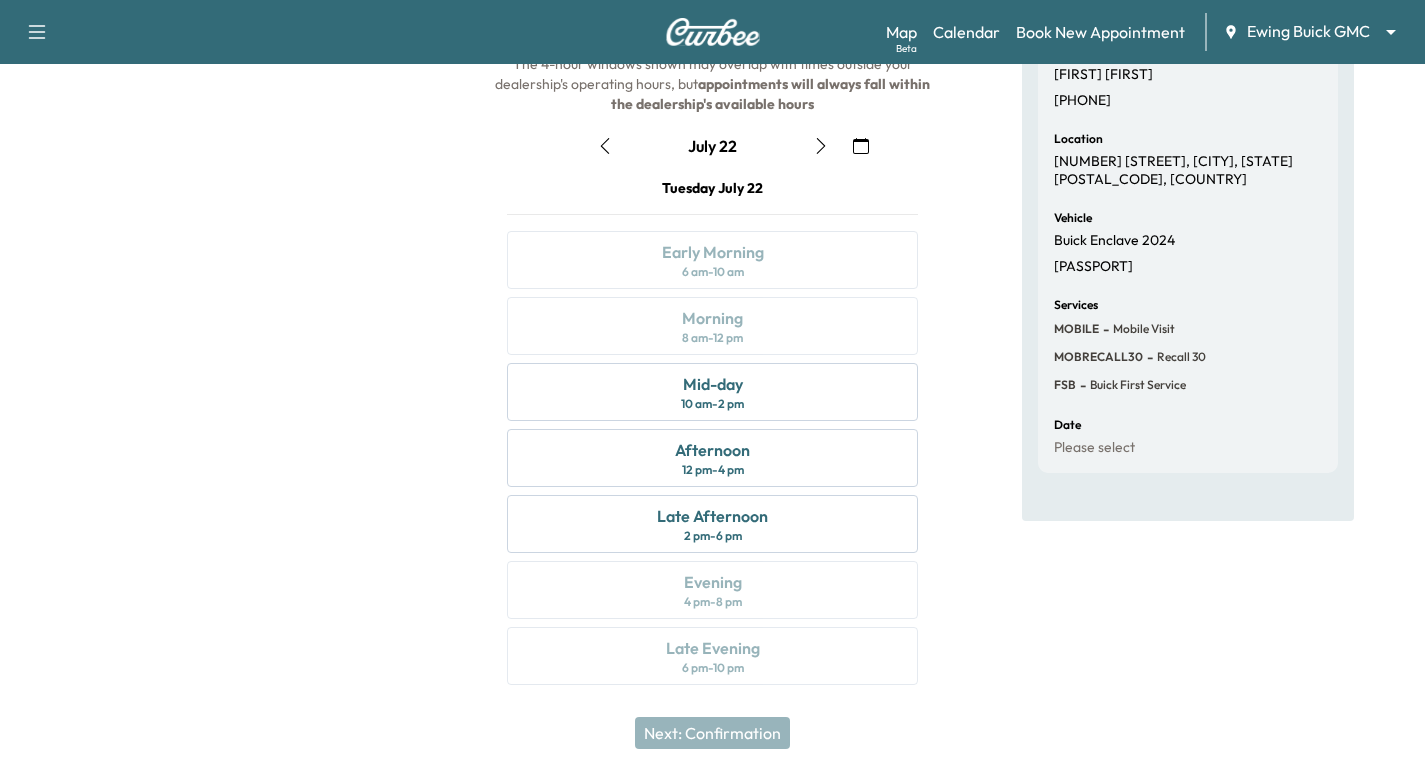 click on "[PASSPORT]" at bounding box center [1093, 267] 